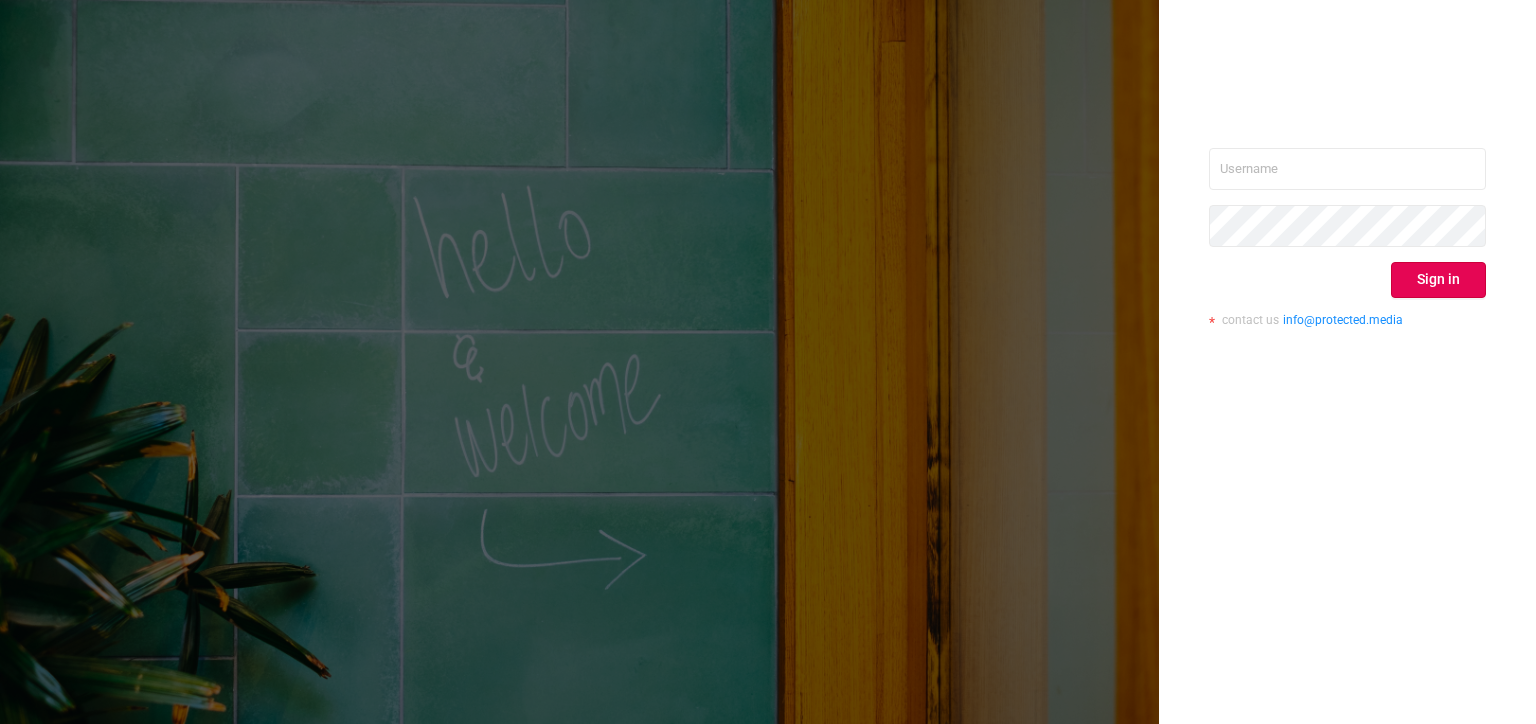scroll, scrollTop: 0, scrollLeft: 0, axis: both 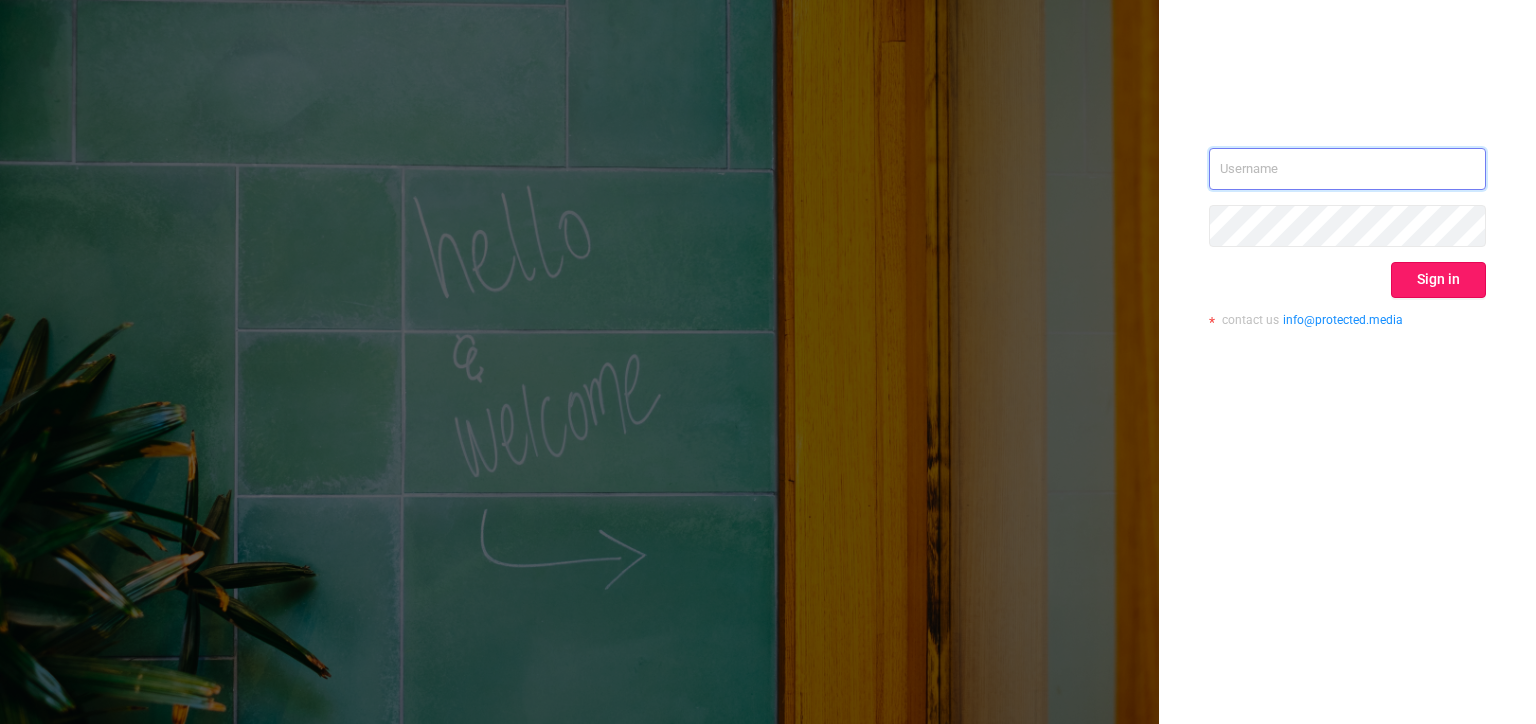 type on "[USERNAME]@[DOMAIN]" 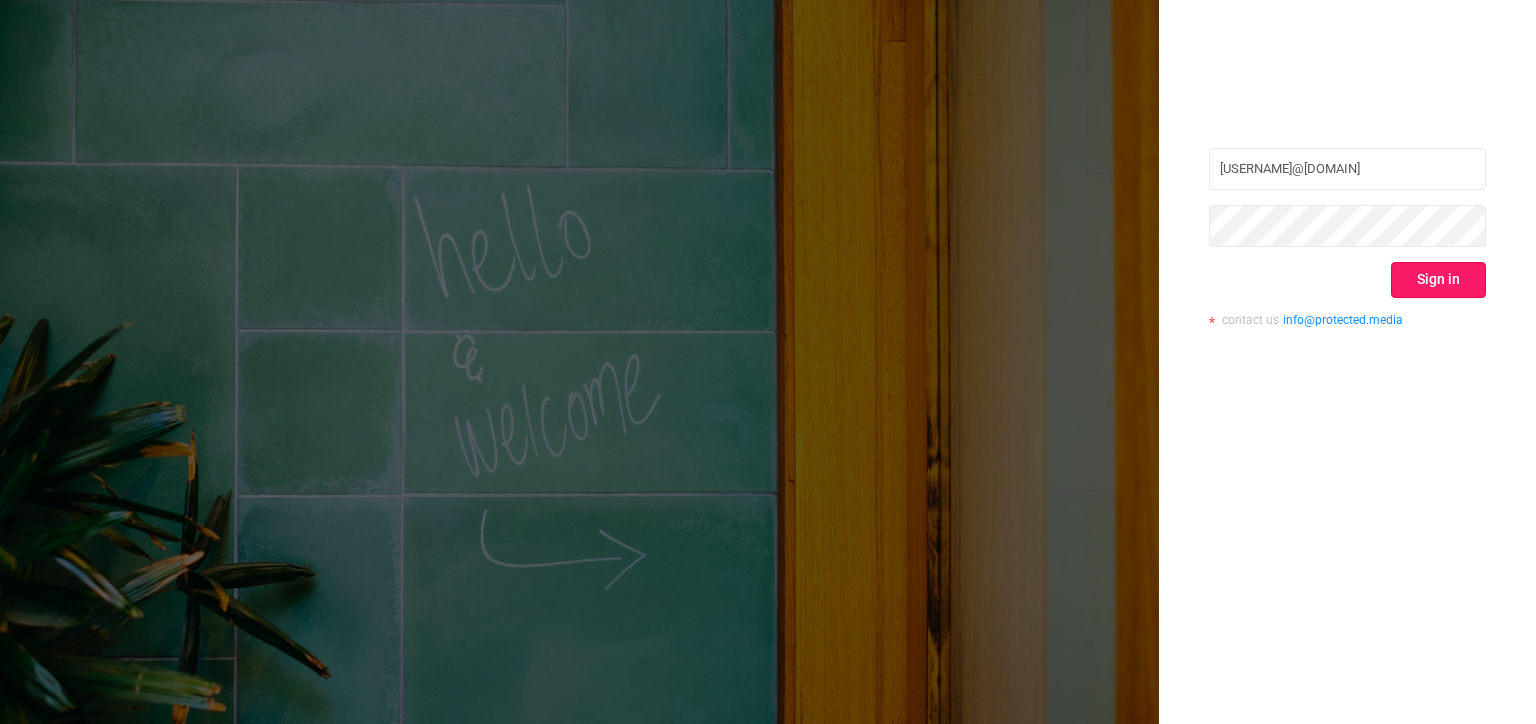 click on "Sign in" at bounding box center (1438, 280) 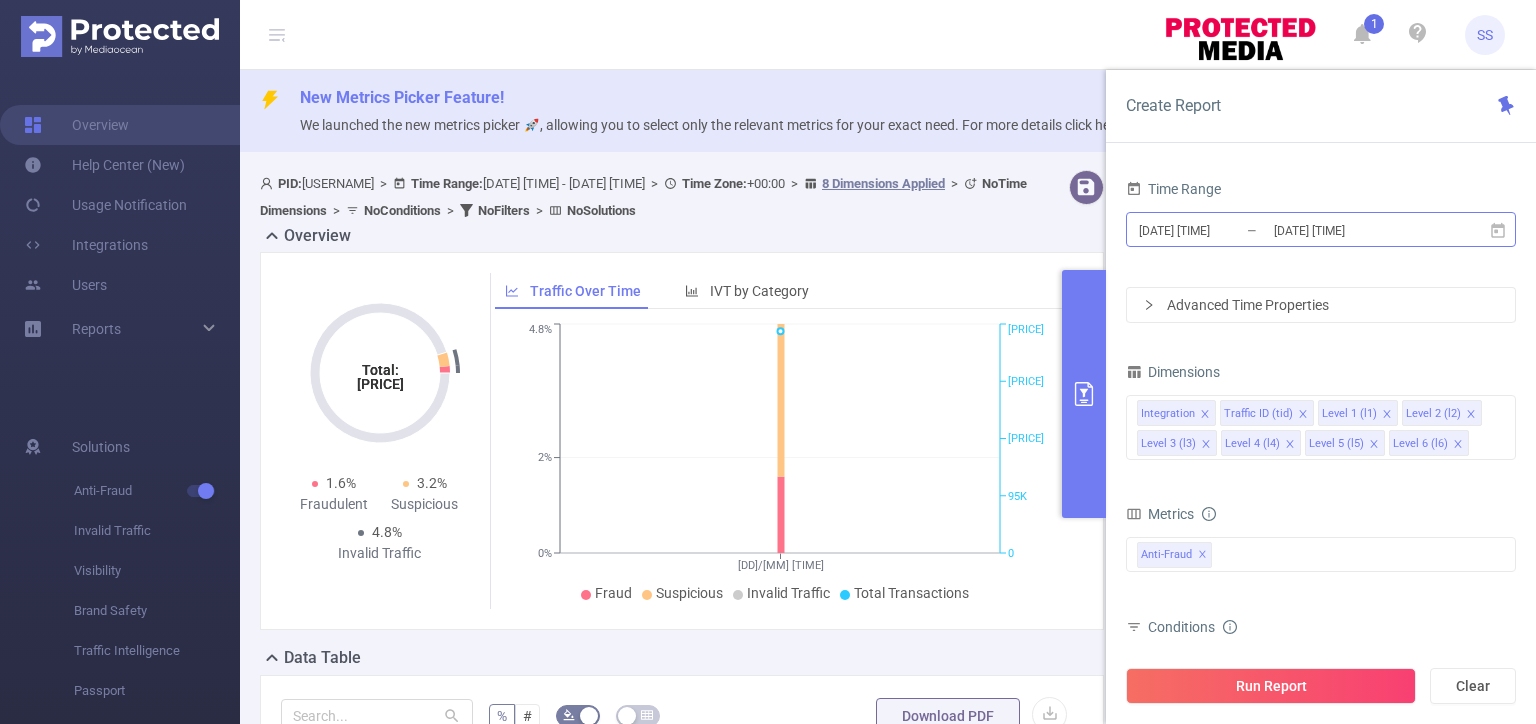 click on "[DATE] [TIME]" at bounding box center [1353, 230] 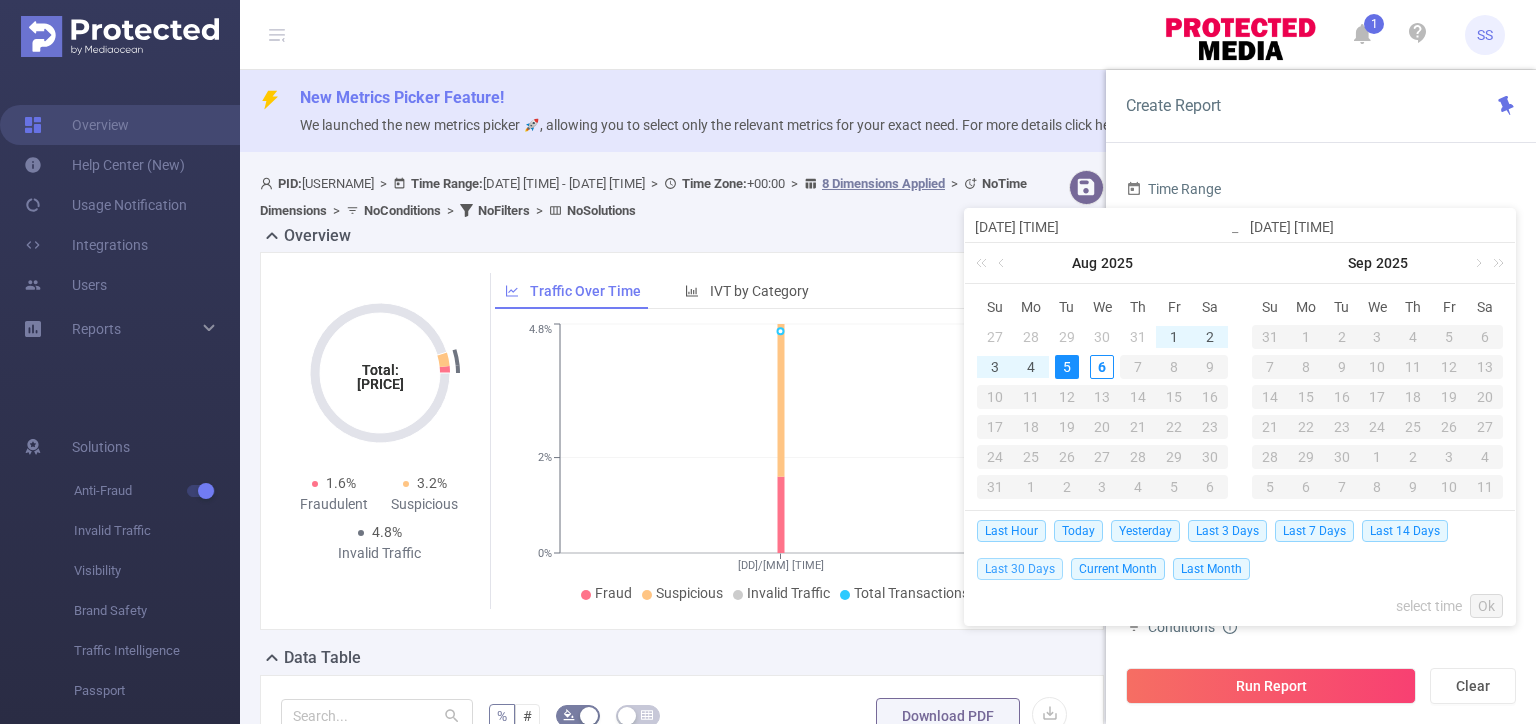 click on "Last 30 Days" at bounding box center (1020, 569) 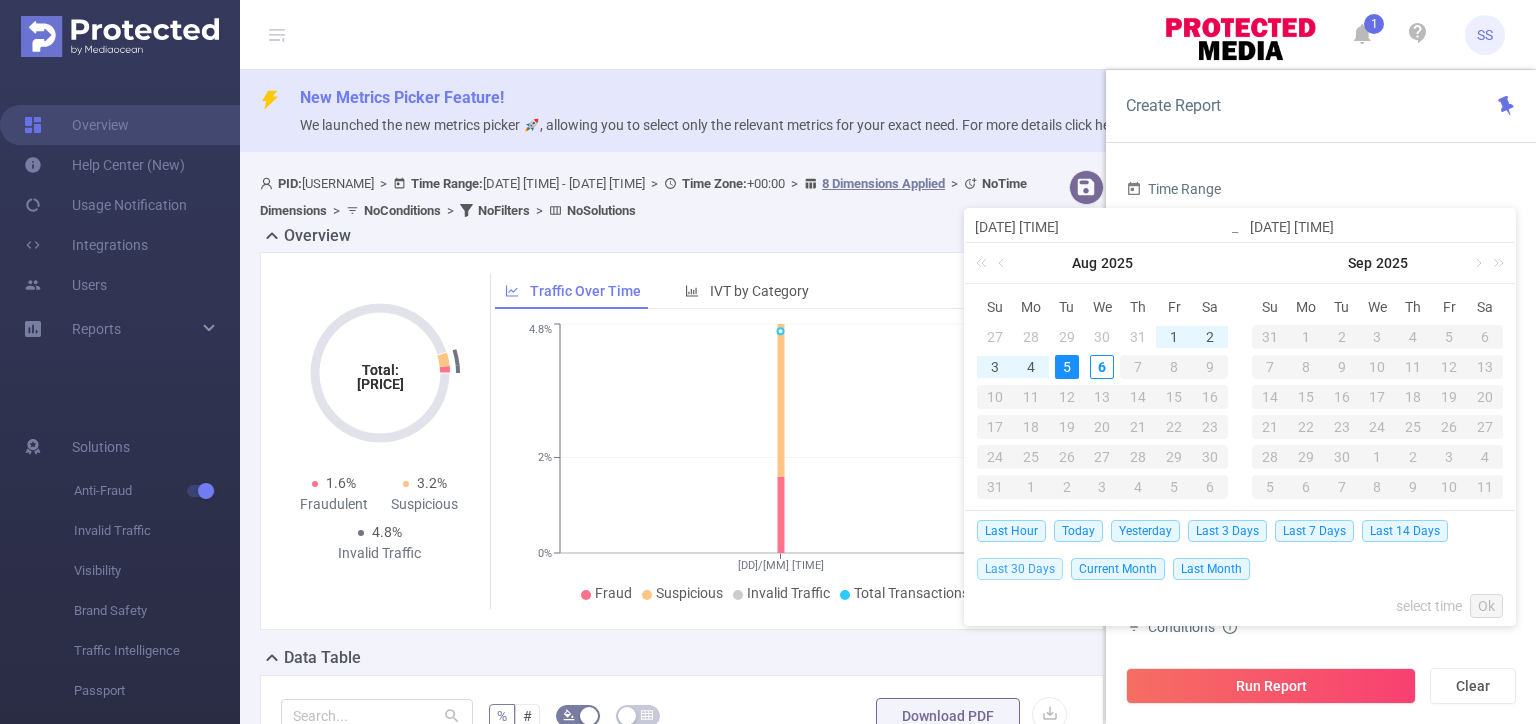 type on "[DATE] [TIME]" 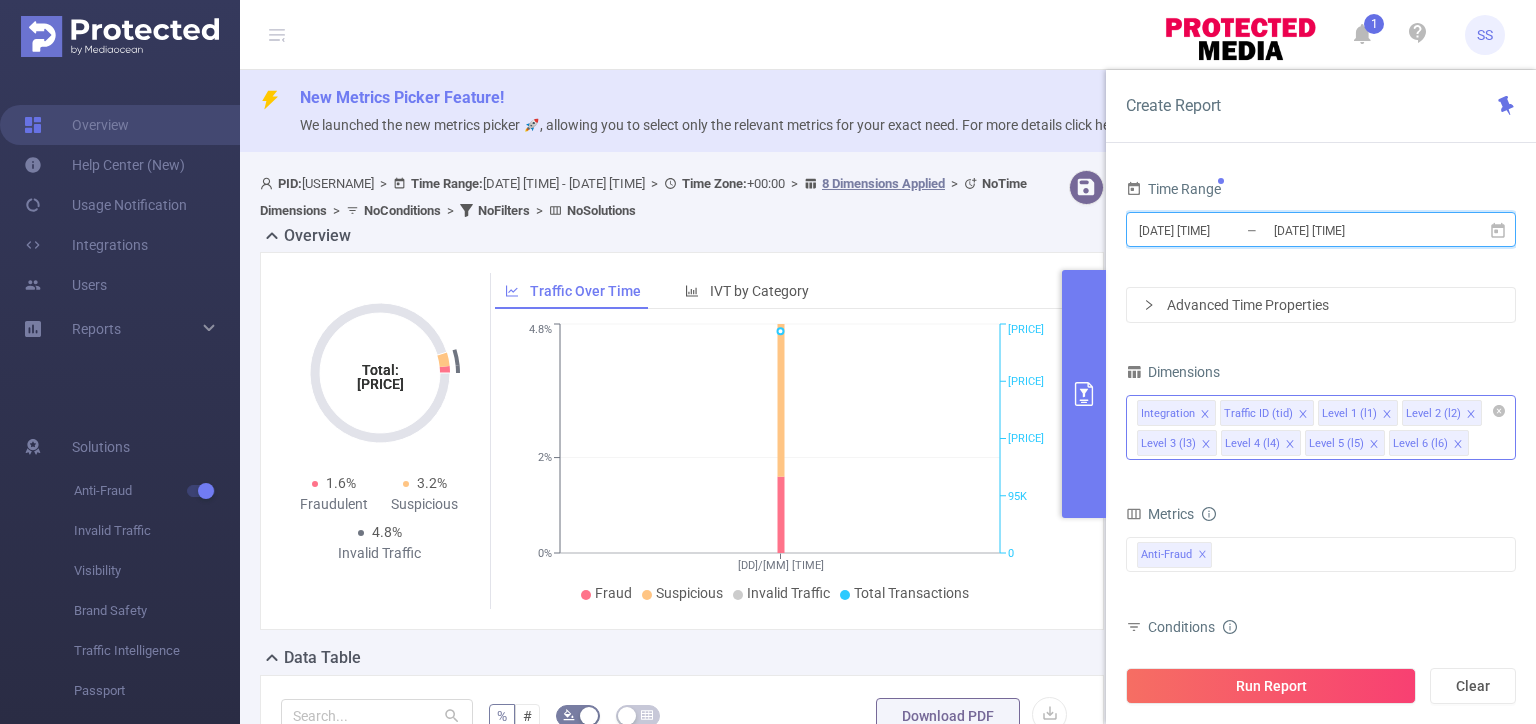 click 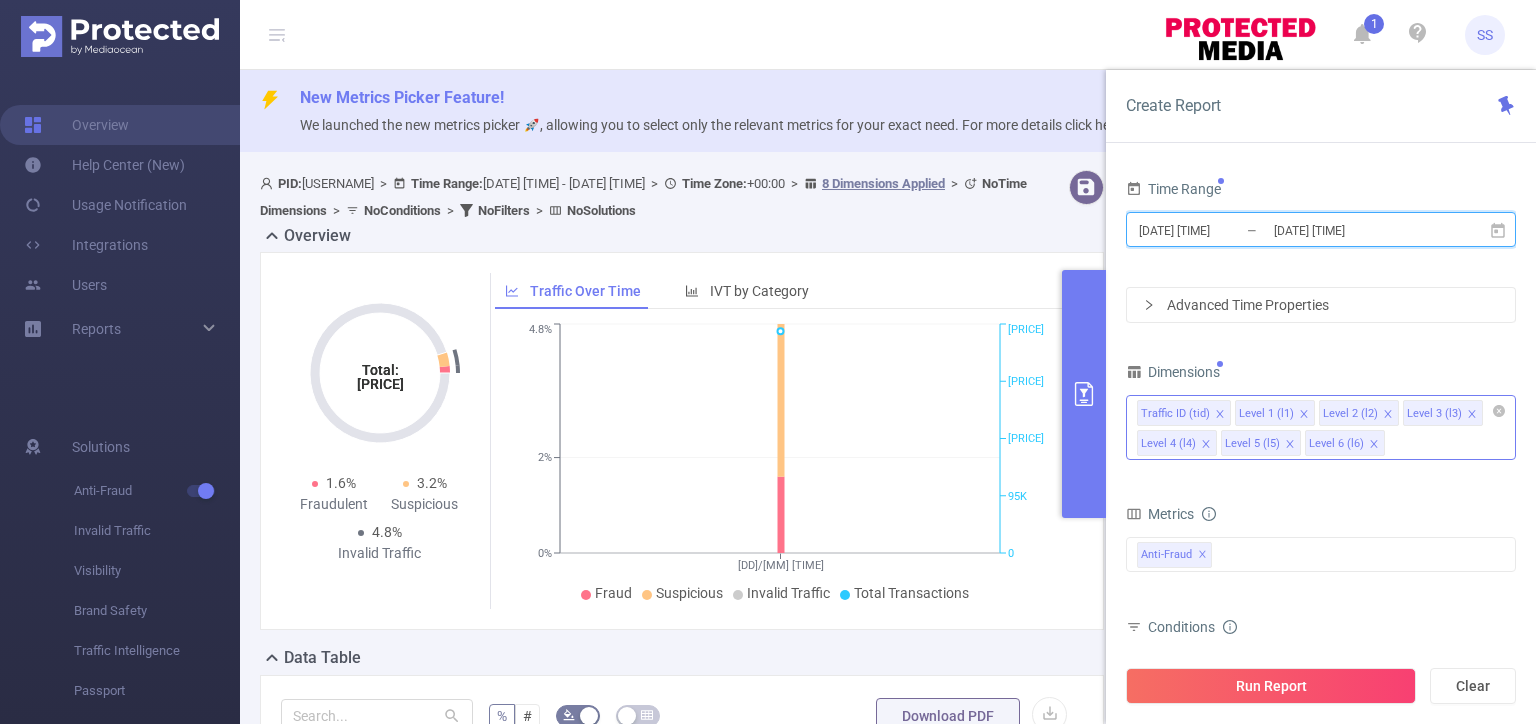click 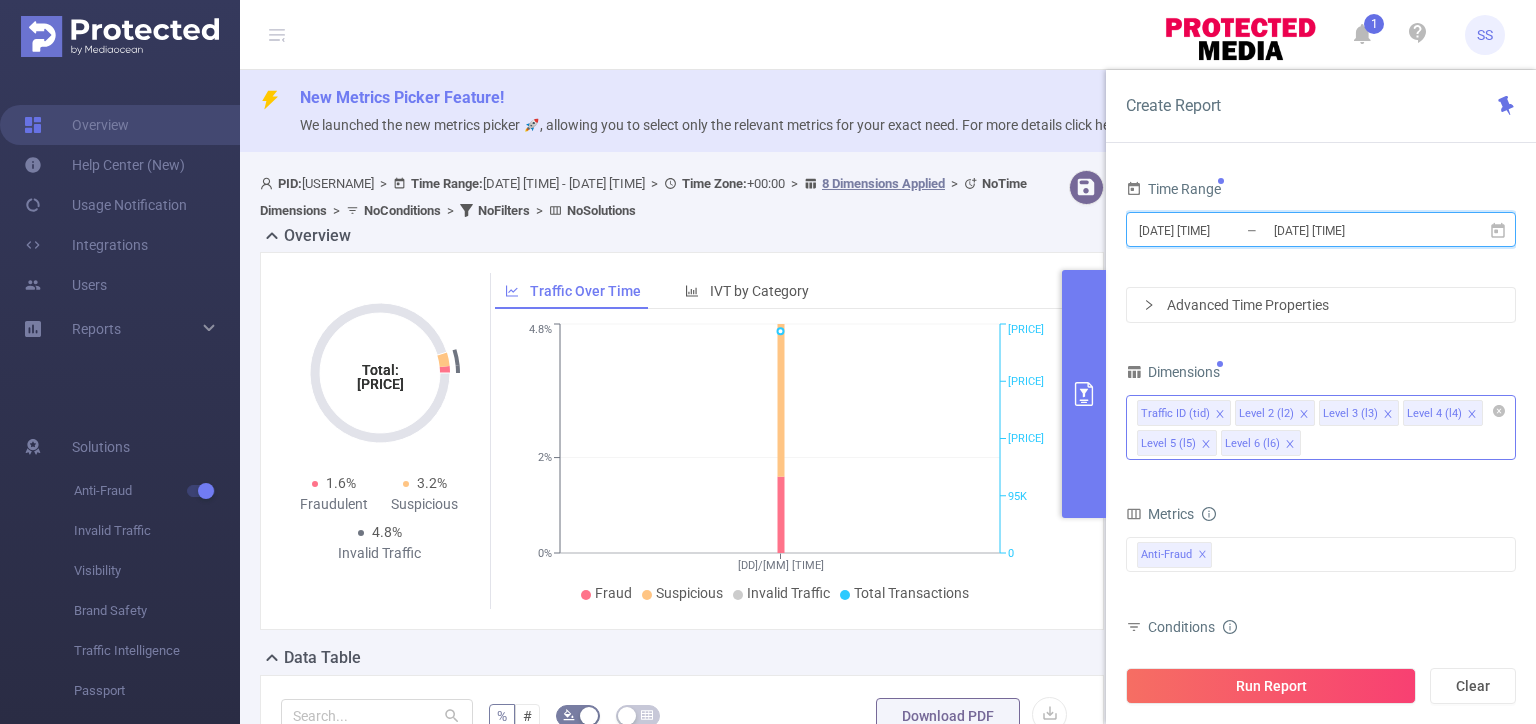 click 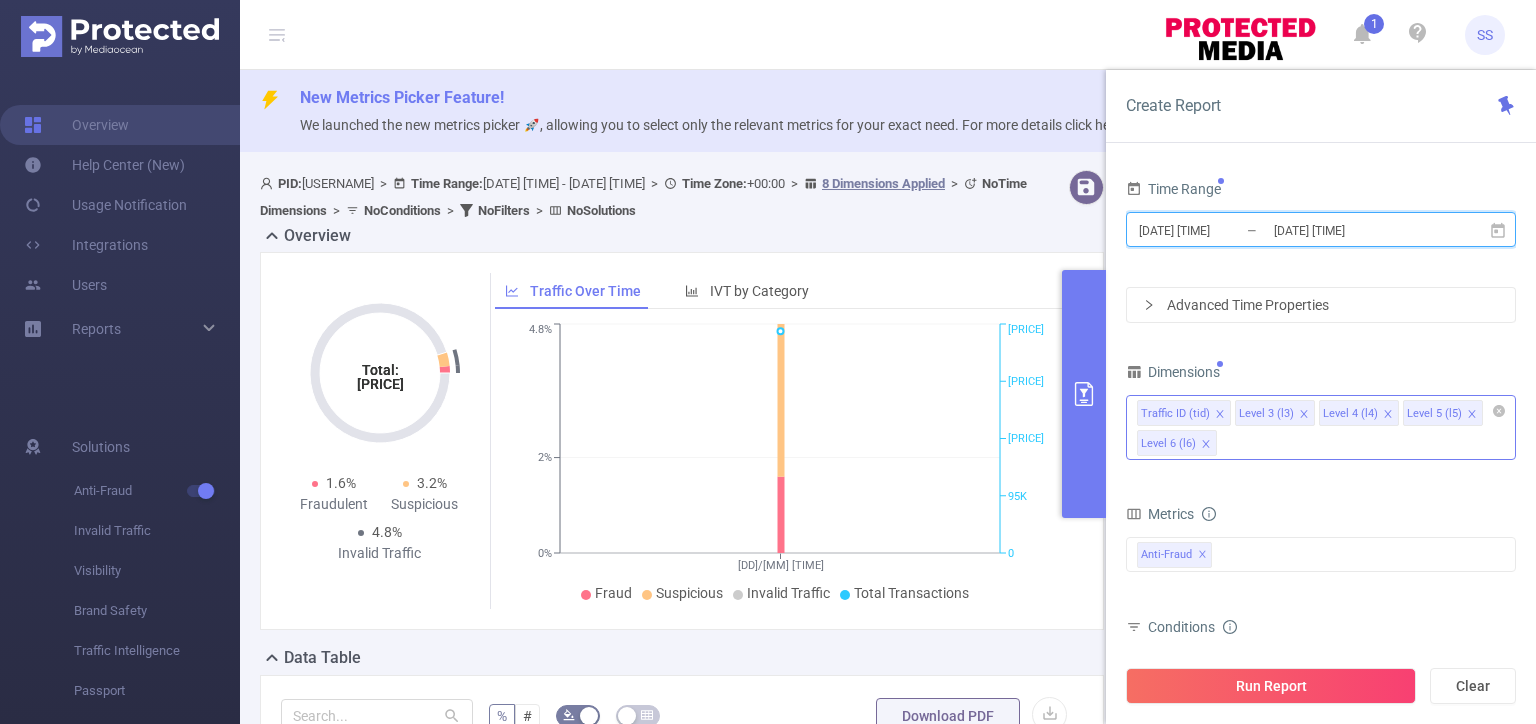 click 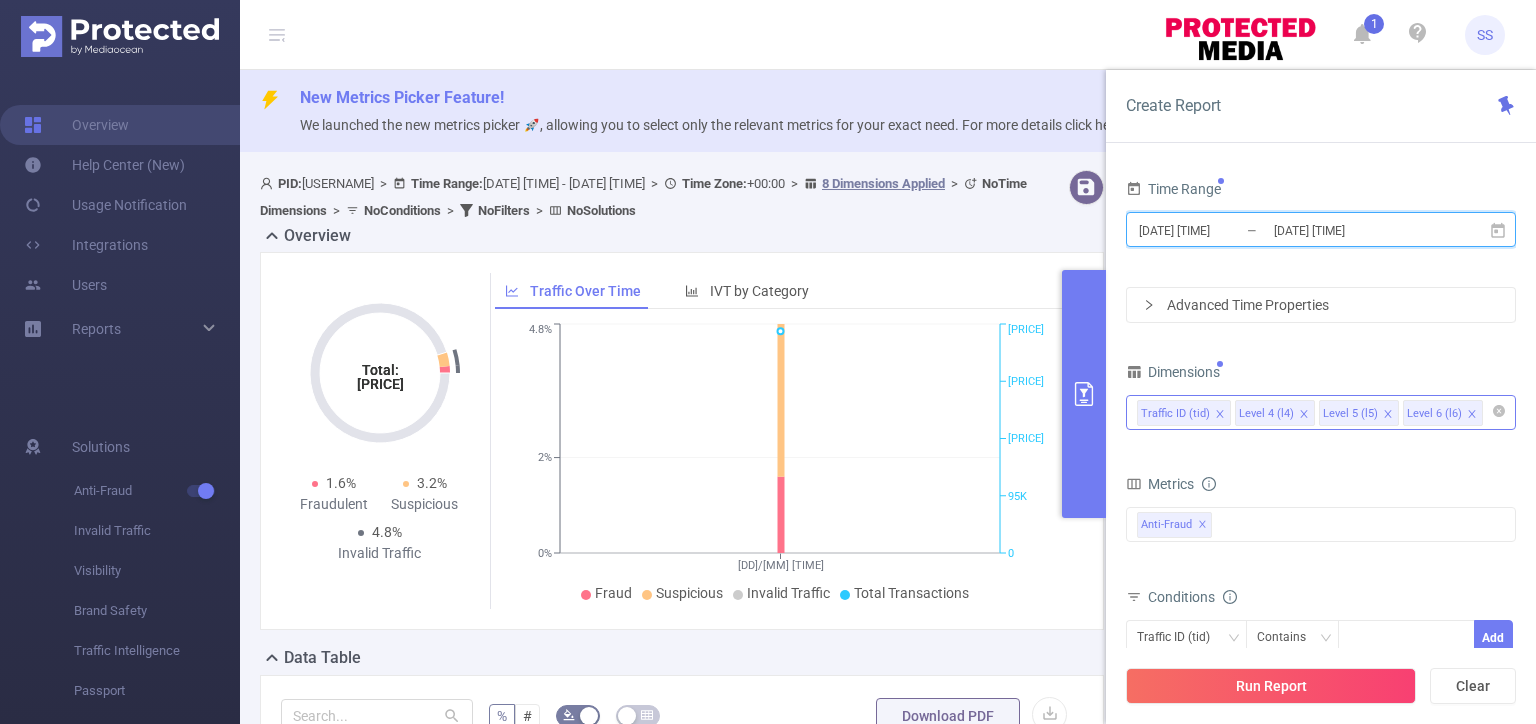 click 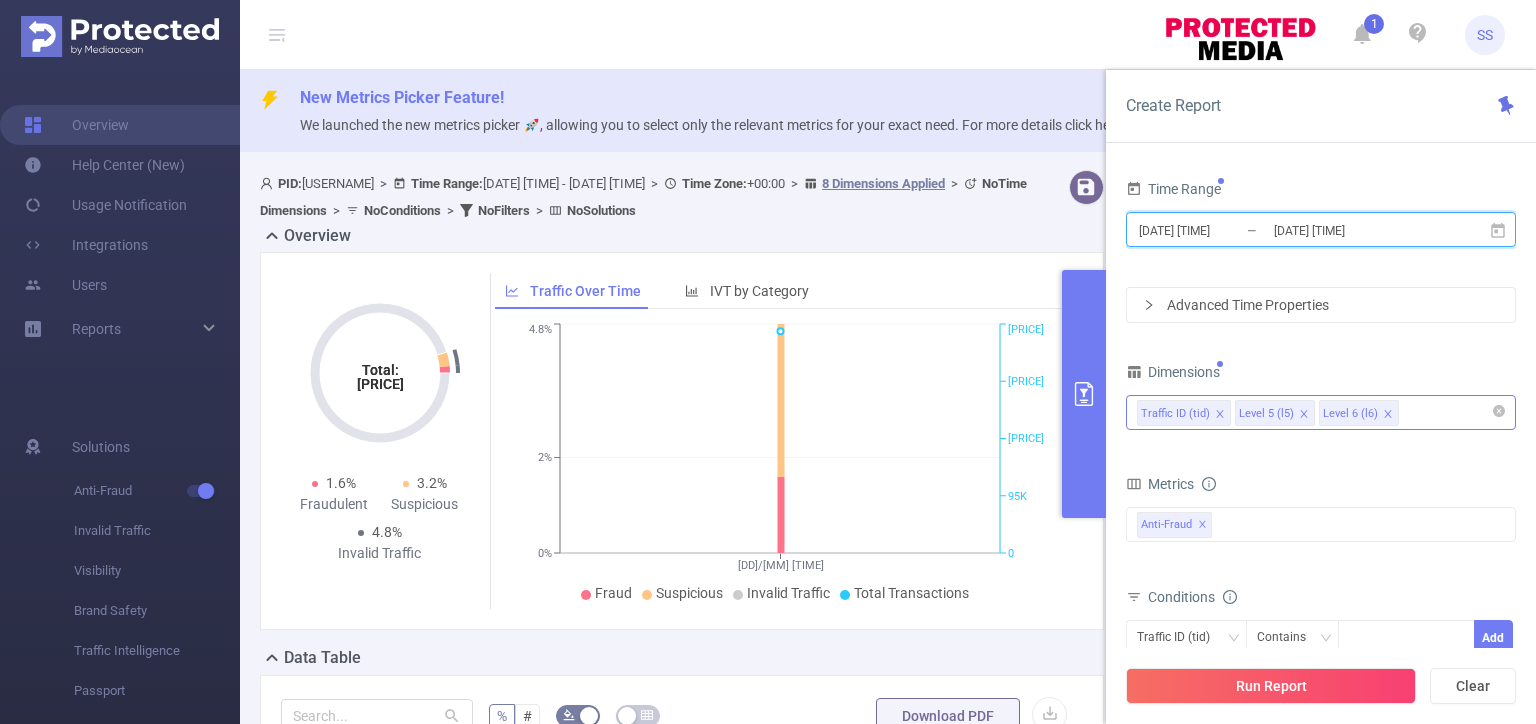 click 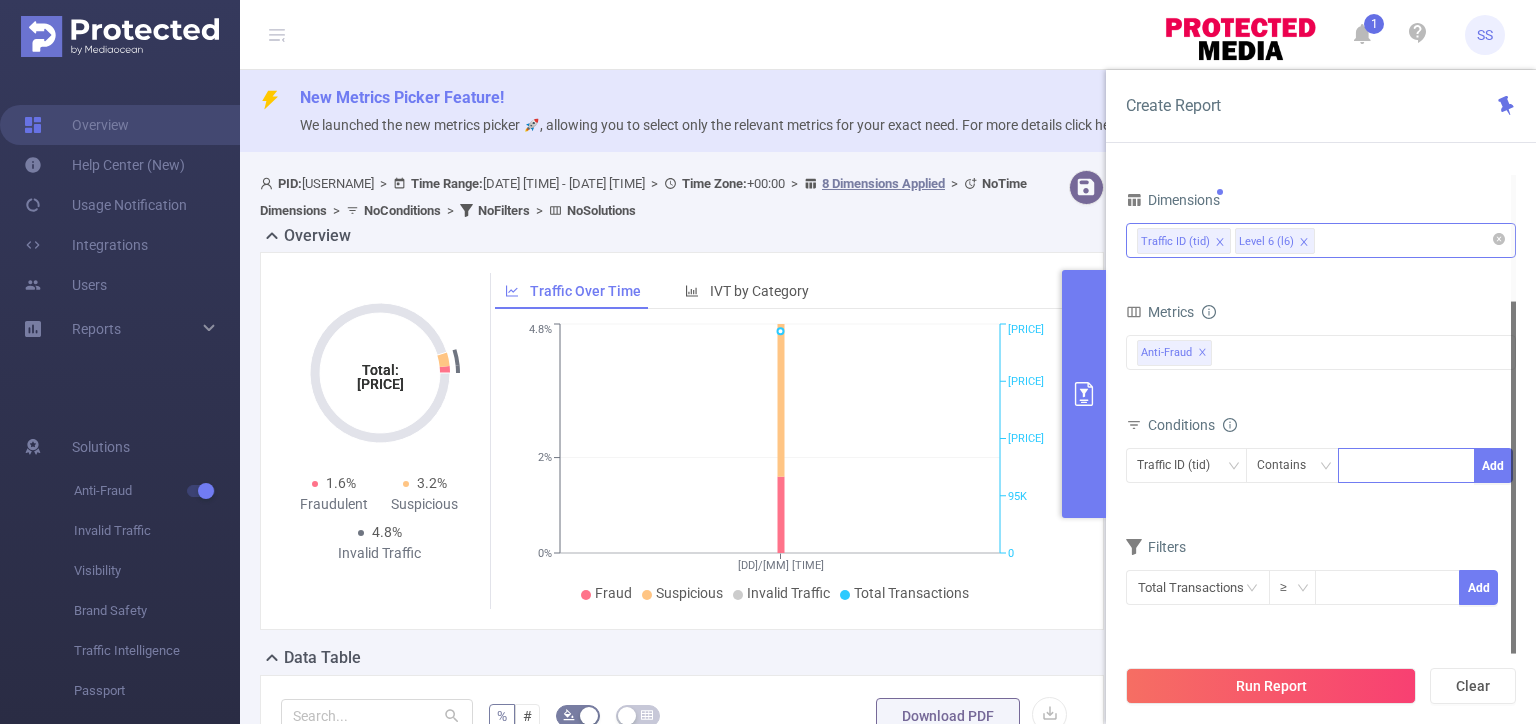click at bounding box center (1406, 465) 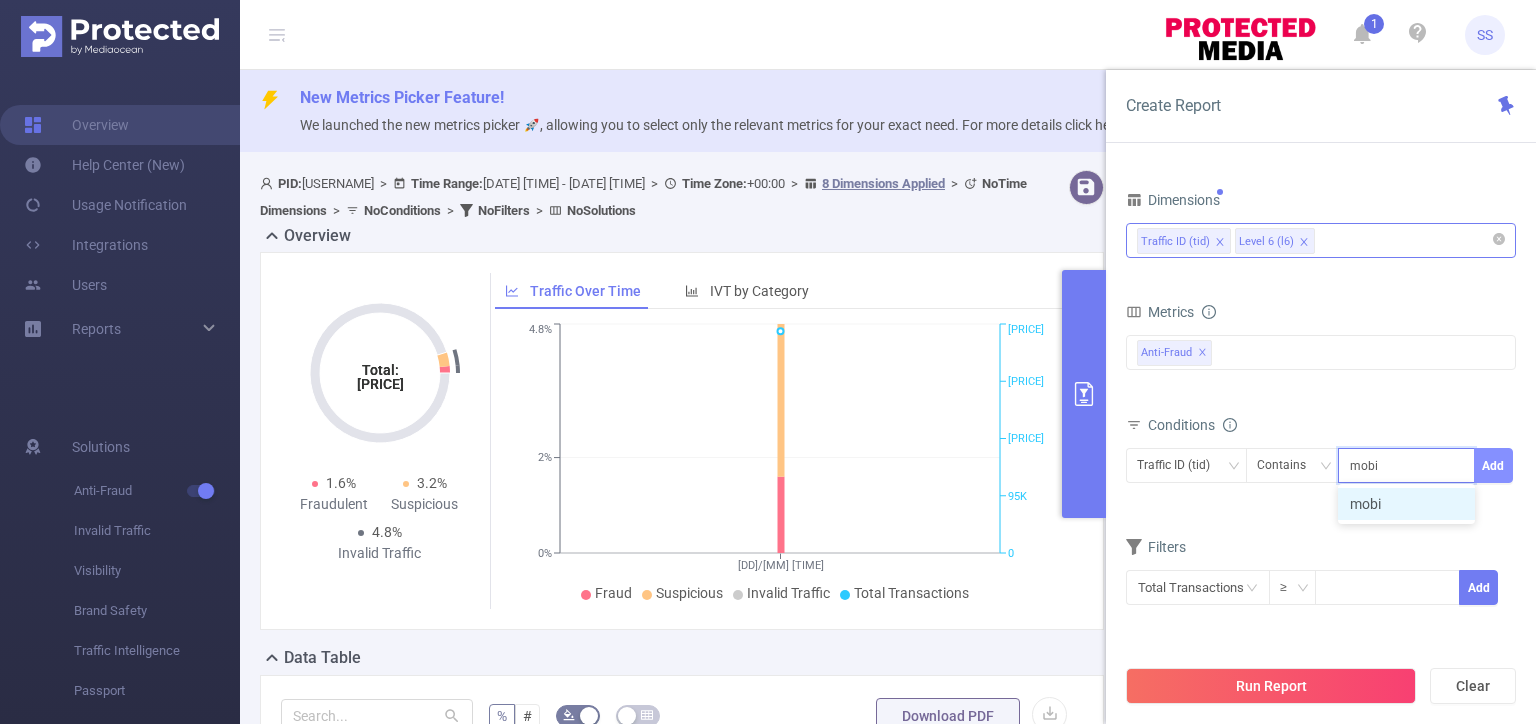 type on "mobi" 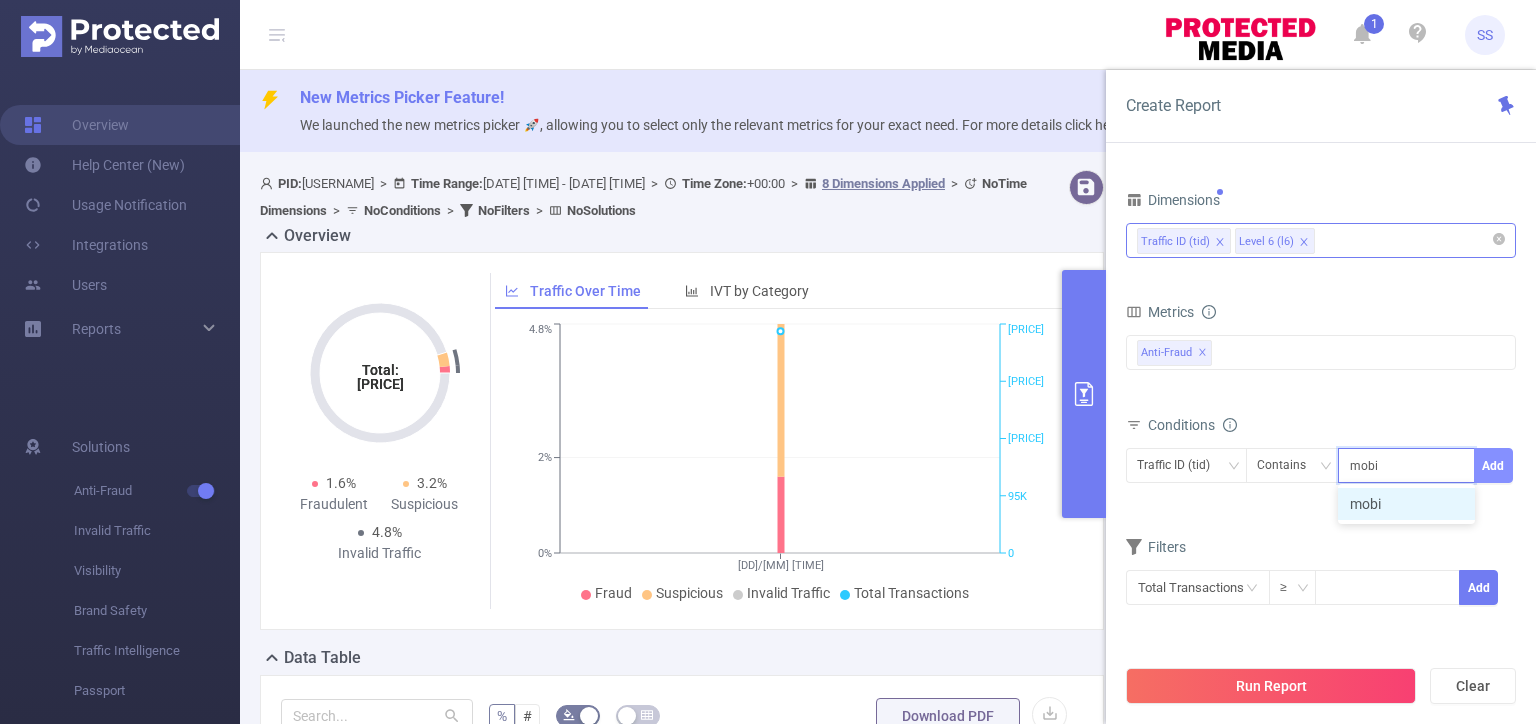 type 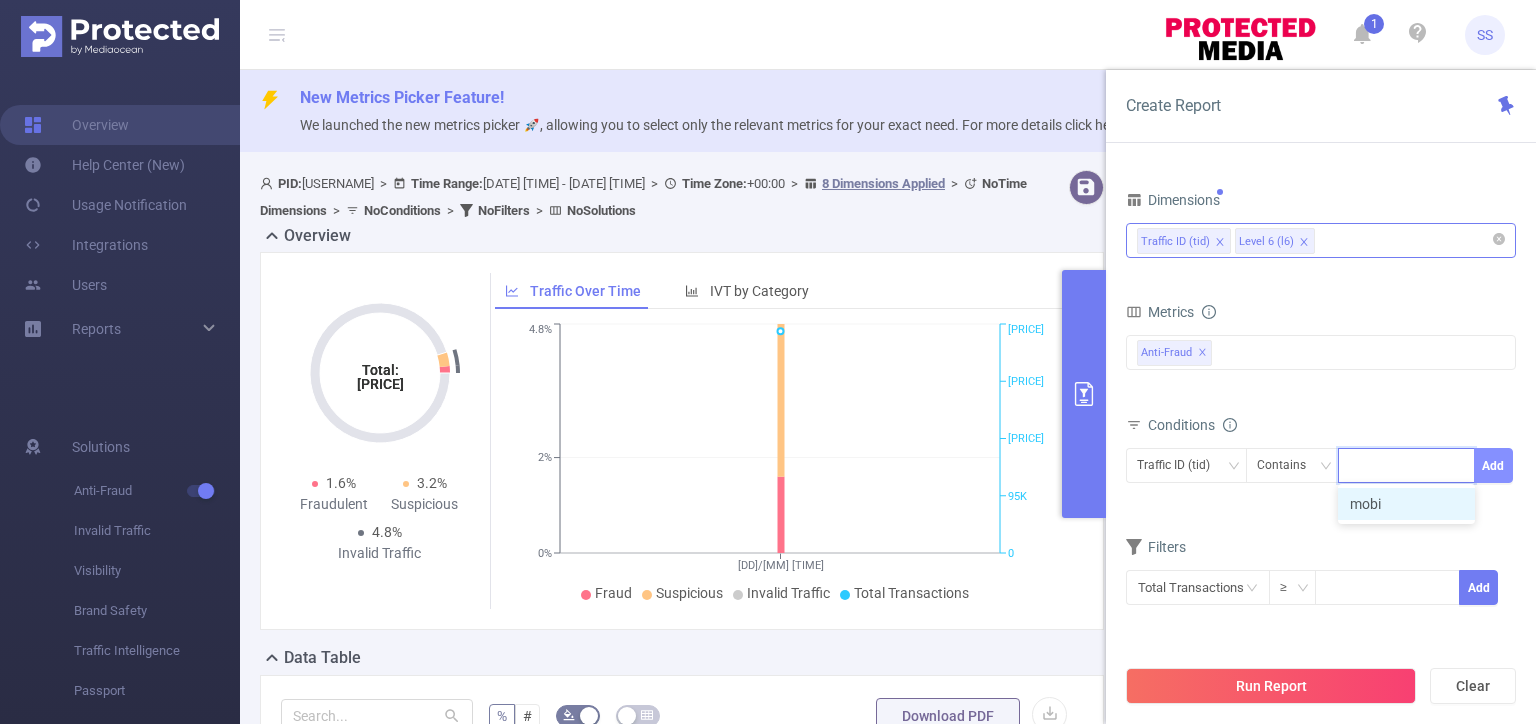 click on "Add" at bounding box center [1493, 465] 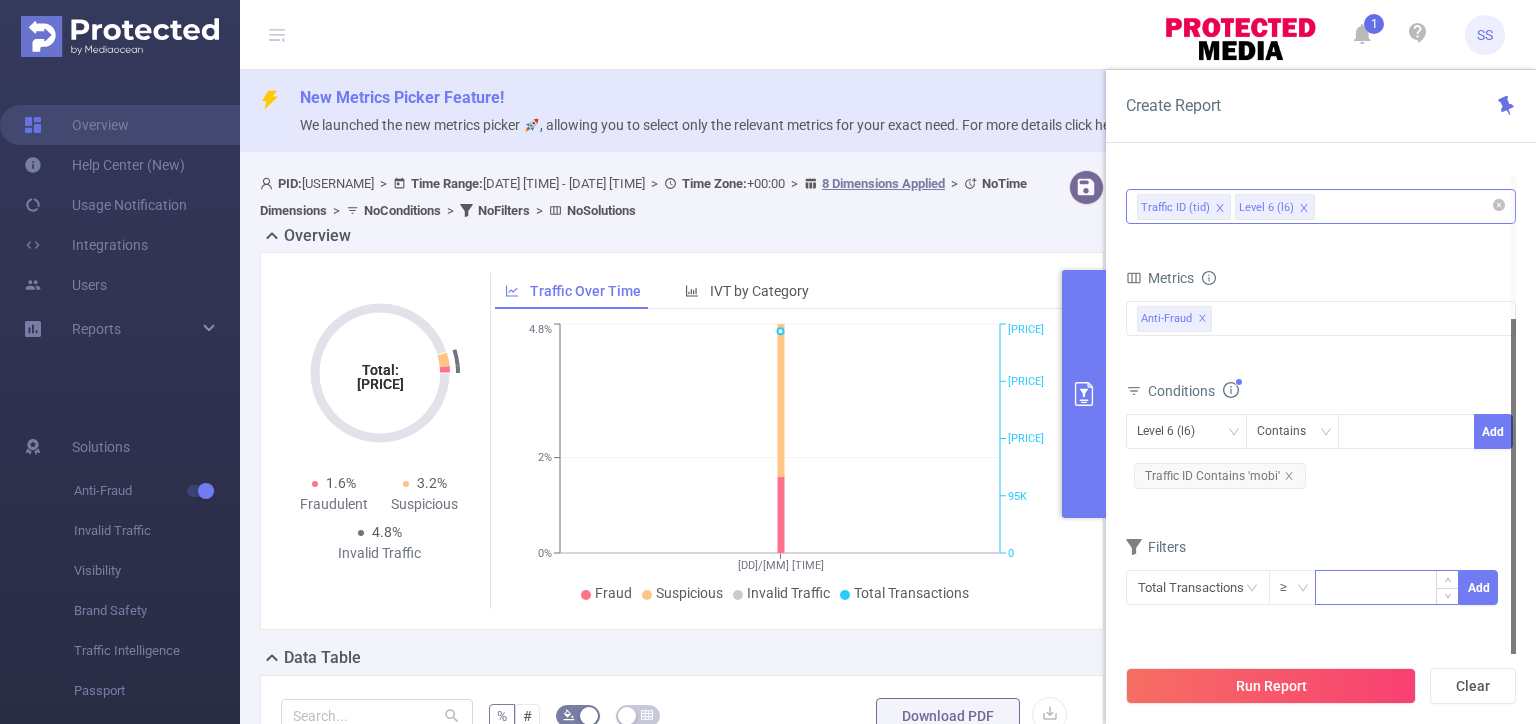 click at bounding box center [1387, 586] 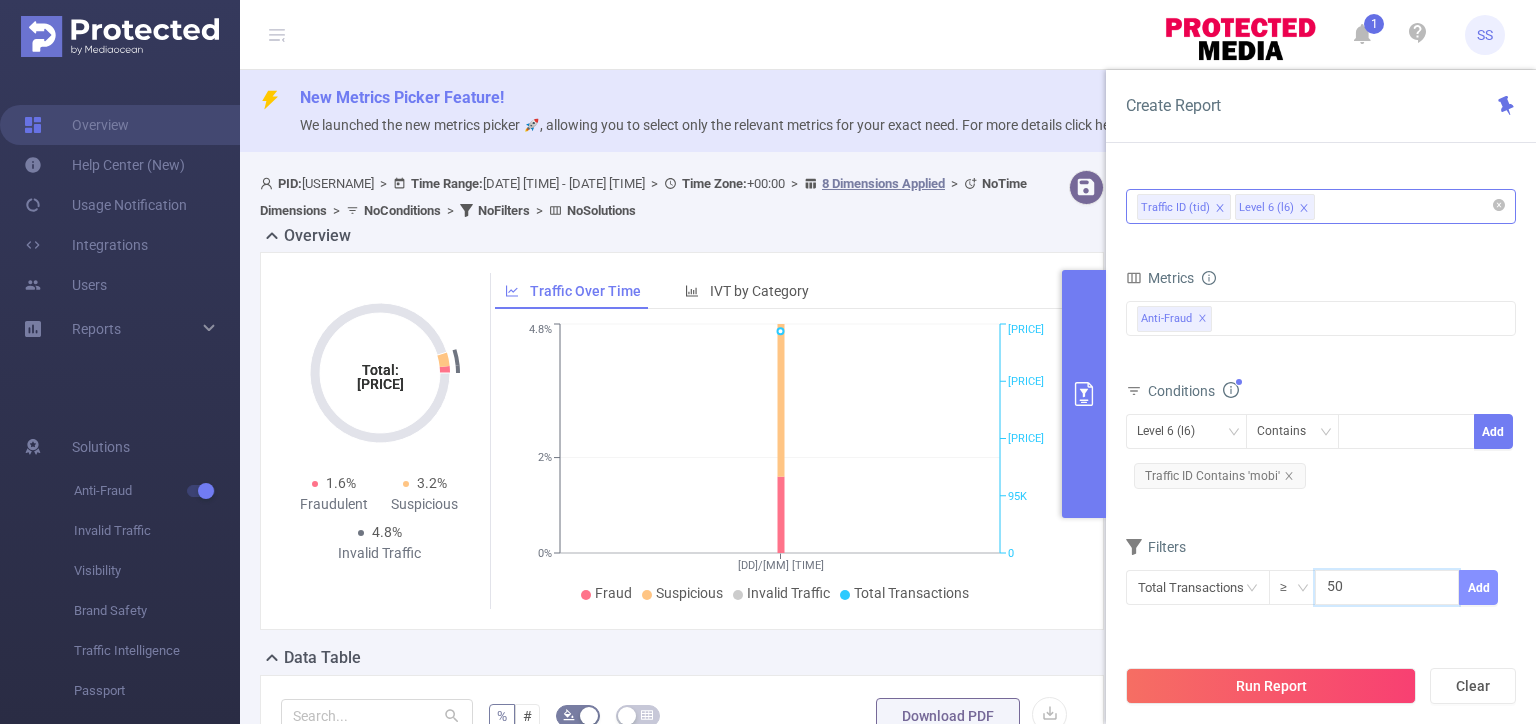 type on "50" 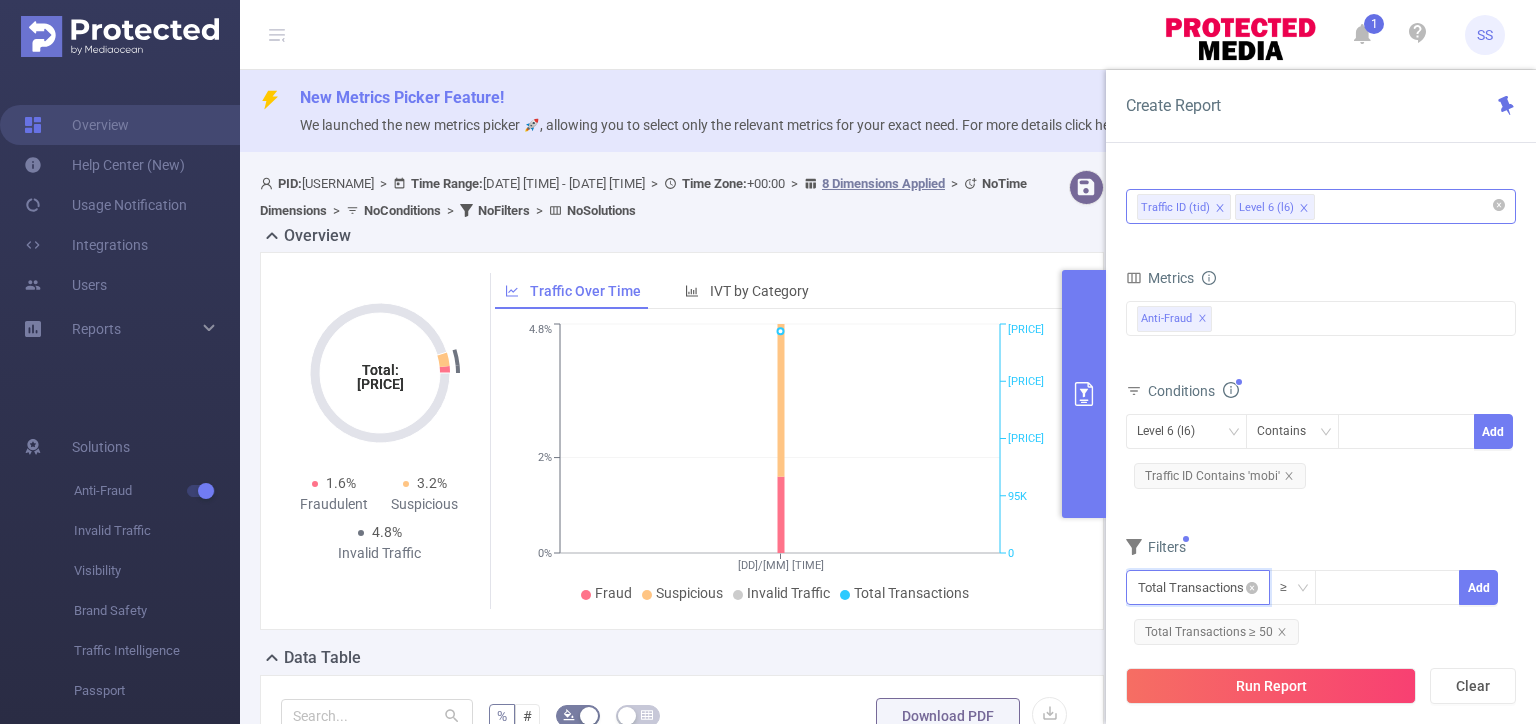 click at bounding box center [1198, 587] 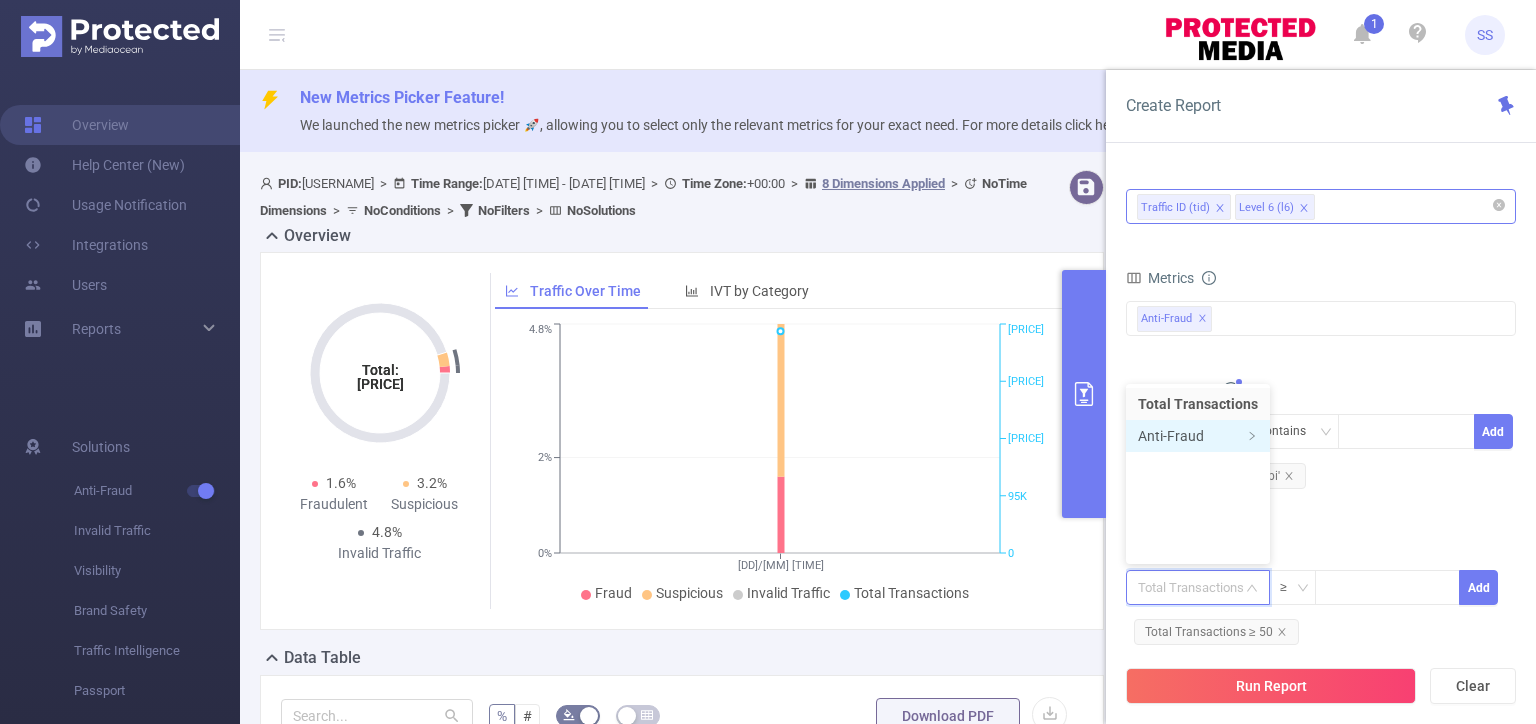 click on "Anti-Fraud" at bounding box center [1198, 436] 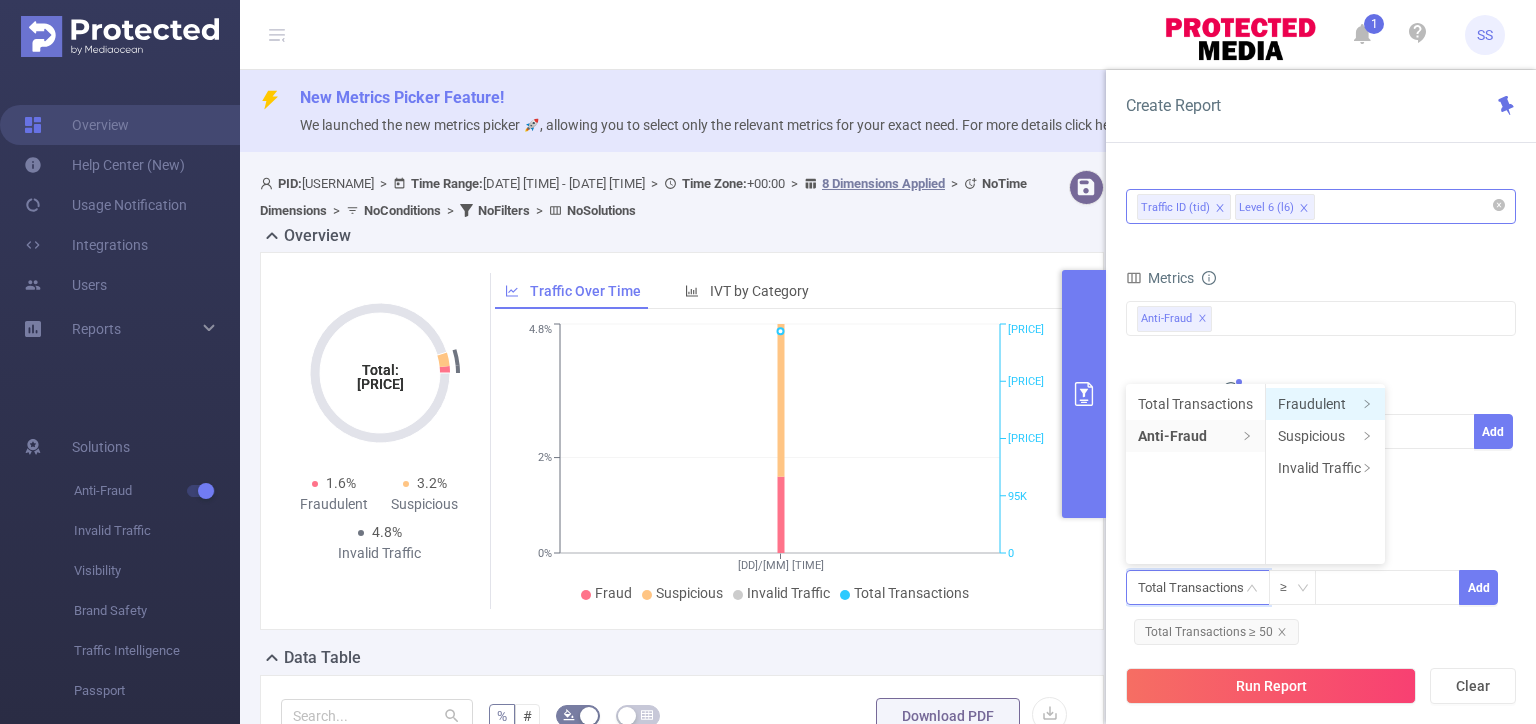 click on "Fraudulent" at bounding box center (1325, 404) 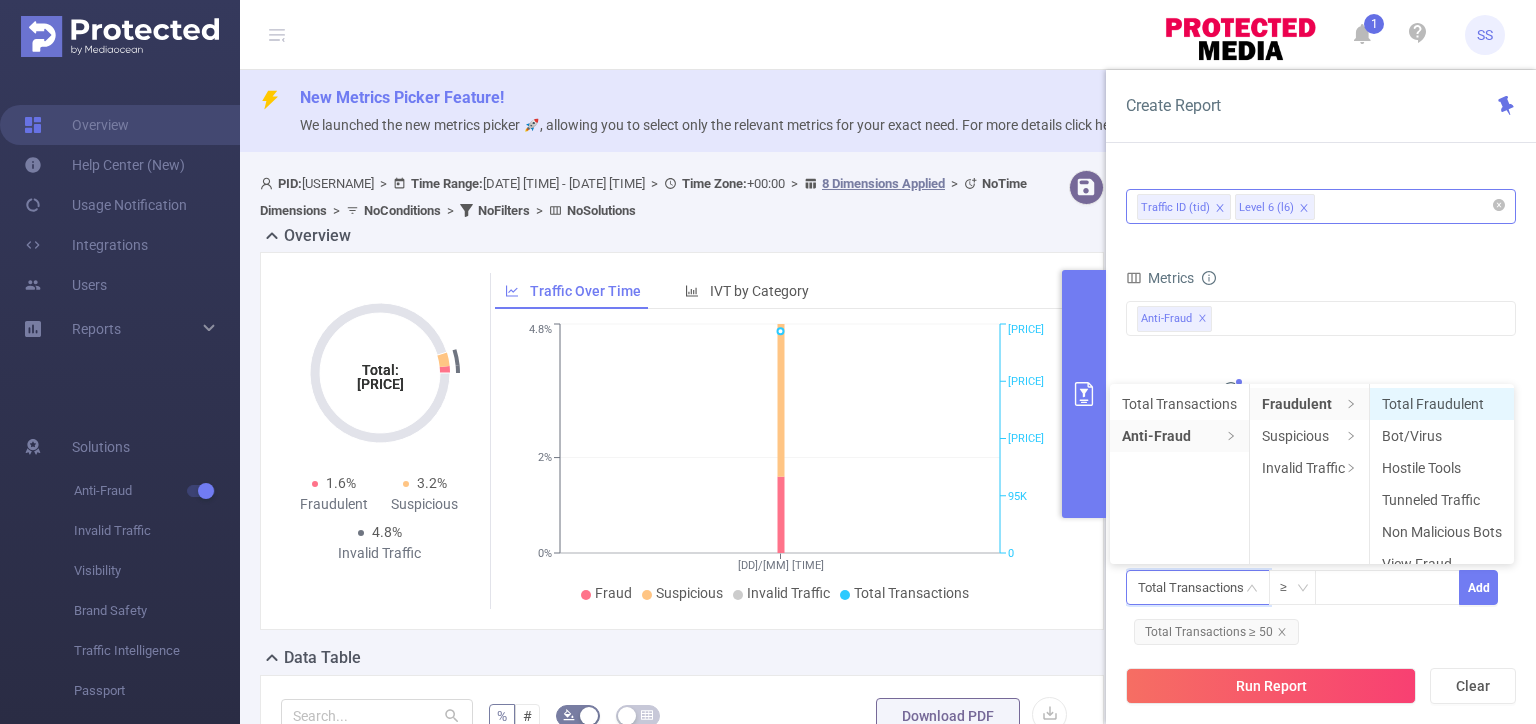 click on "Total Fraudulent" at bounding box center (1442, 404) 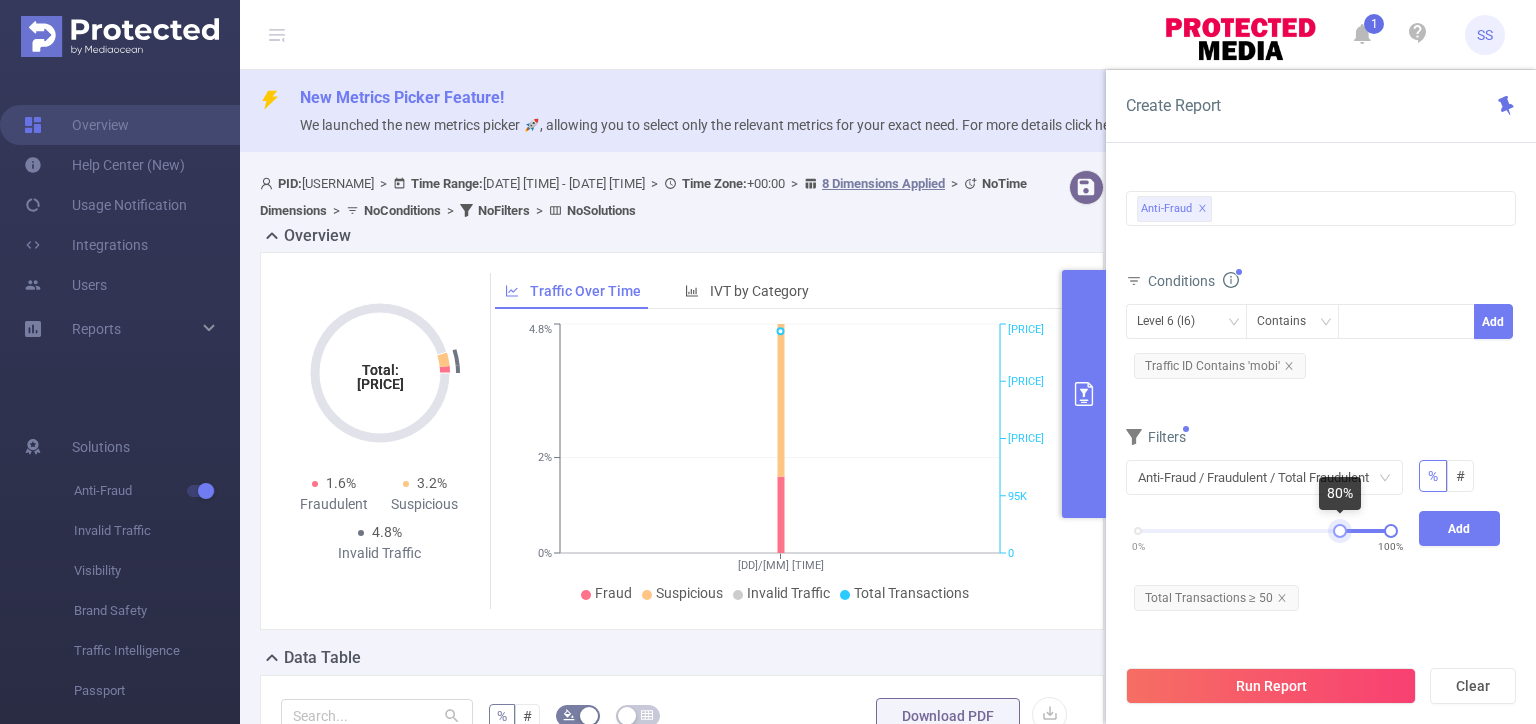 drag, startPoint x: 1142, startPoint y: 531, endPoint x: 1344, endPoint y: 532, distance: 202.00247 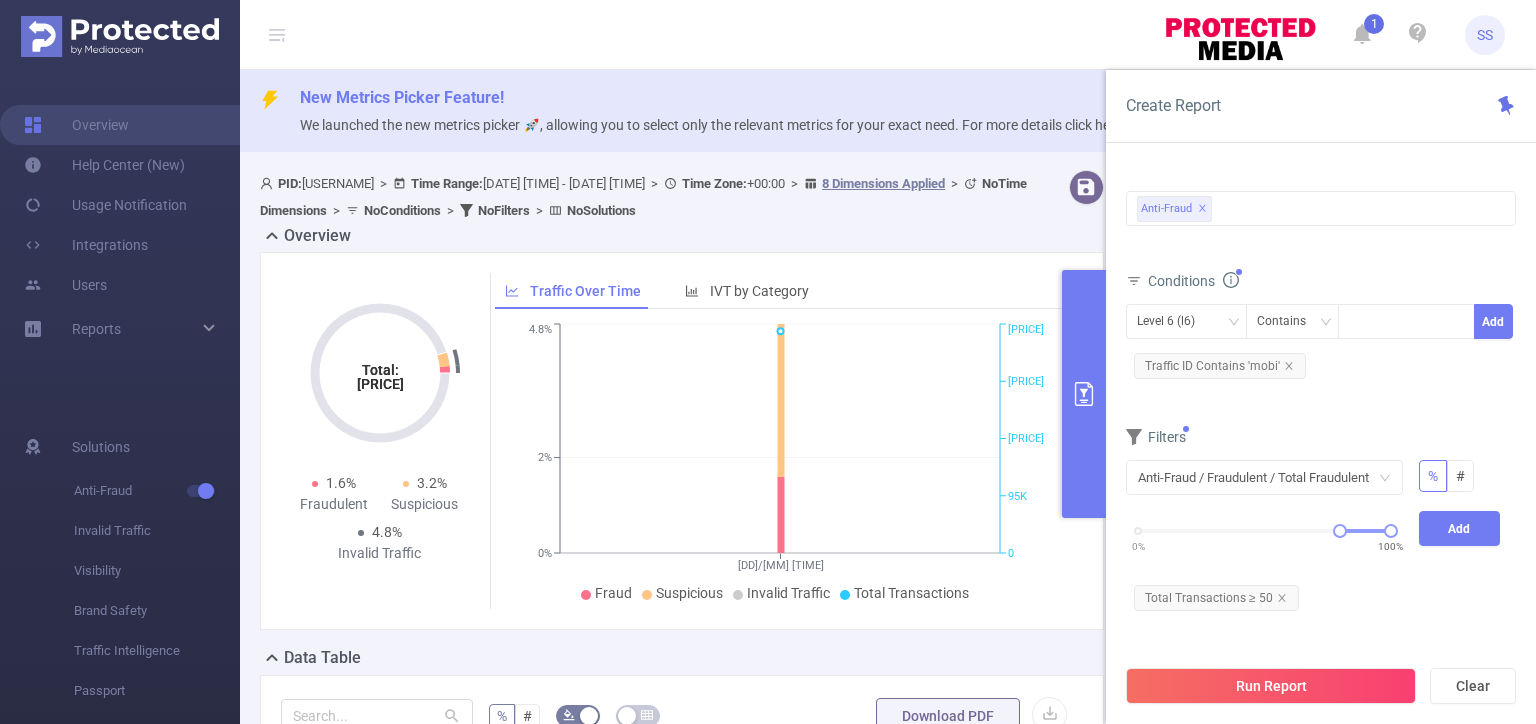 click on "Add" at bounding box center (1460, 528) 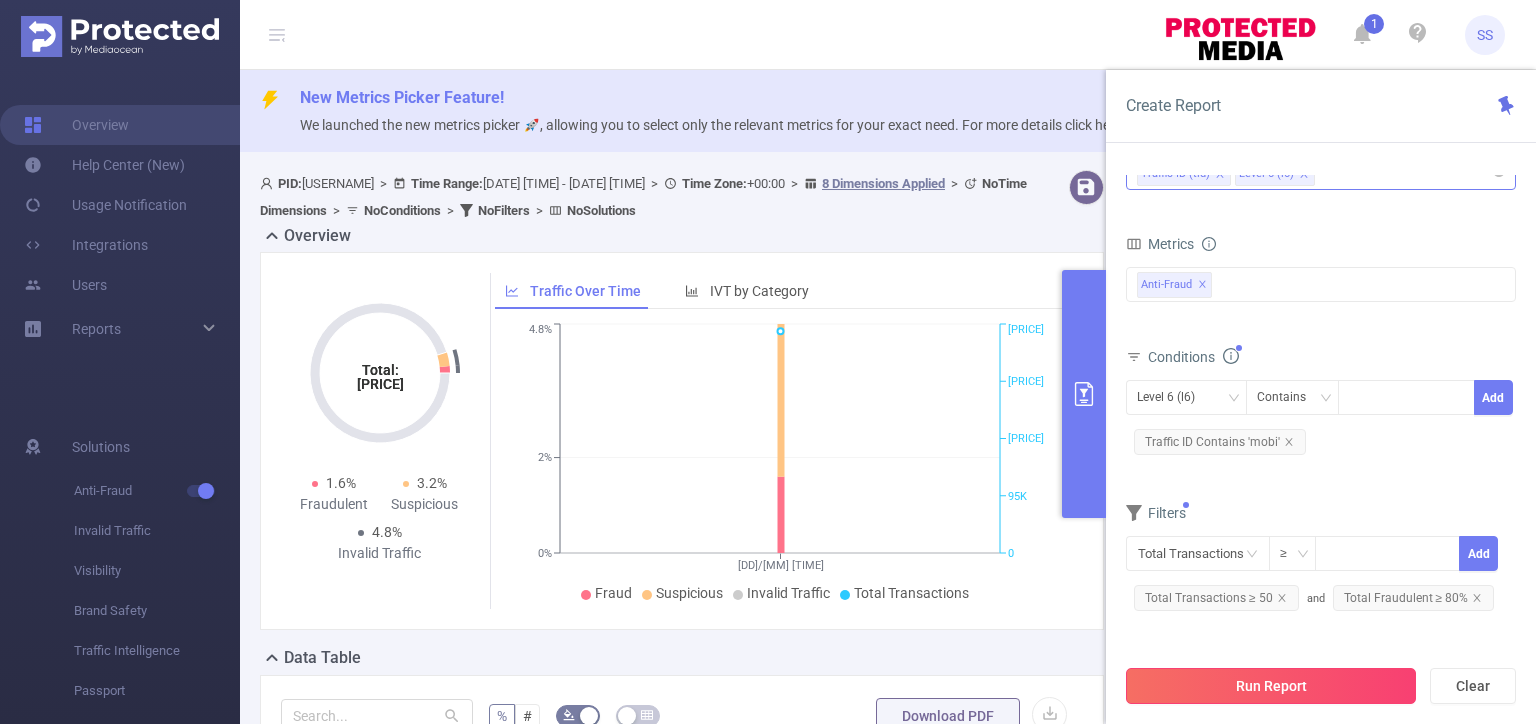 click on "Run Report" at bounding box center (1271, 686) 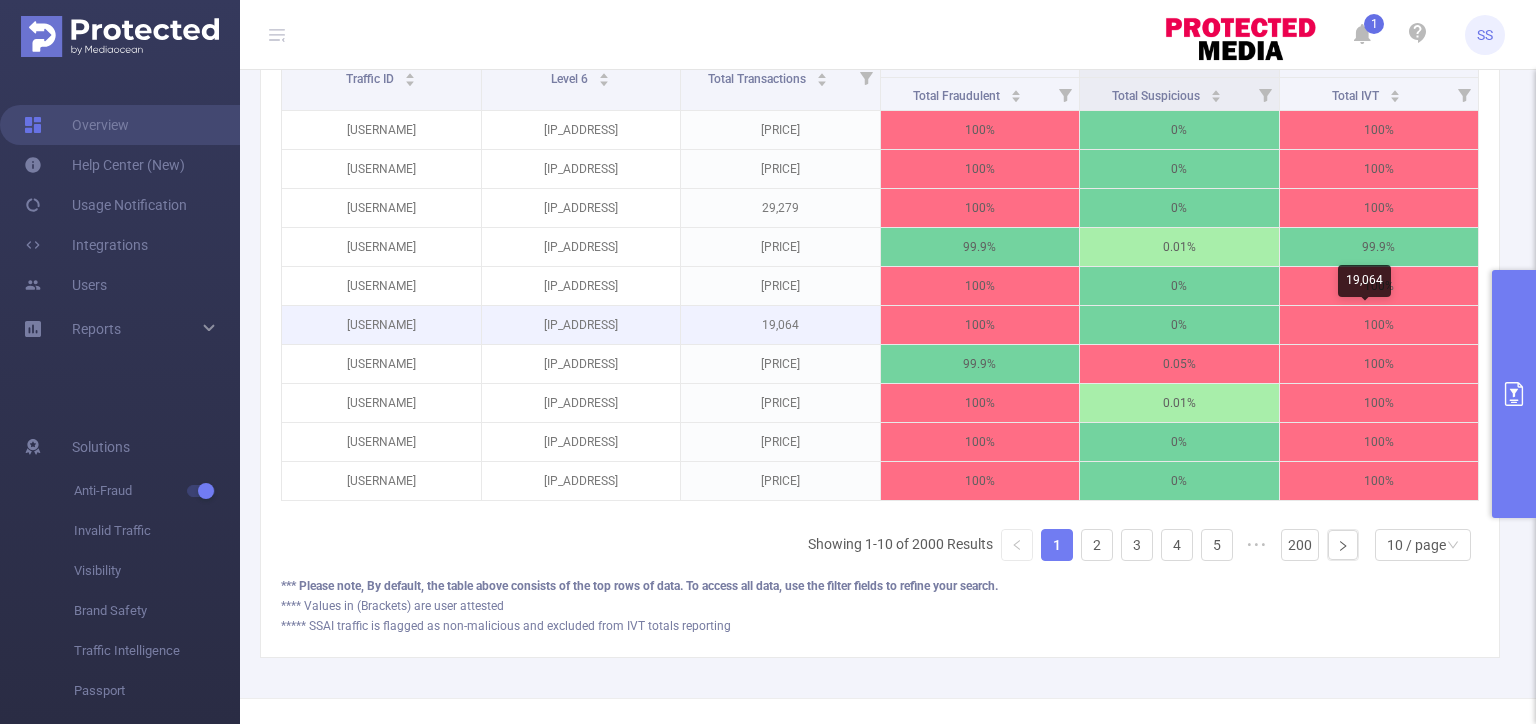 scroll, scrollTop: 500, scrollLeft: 0, axis: vertical 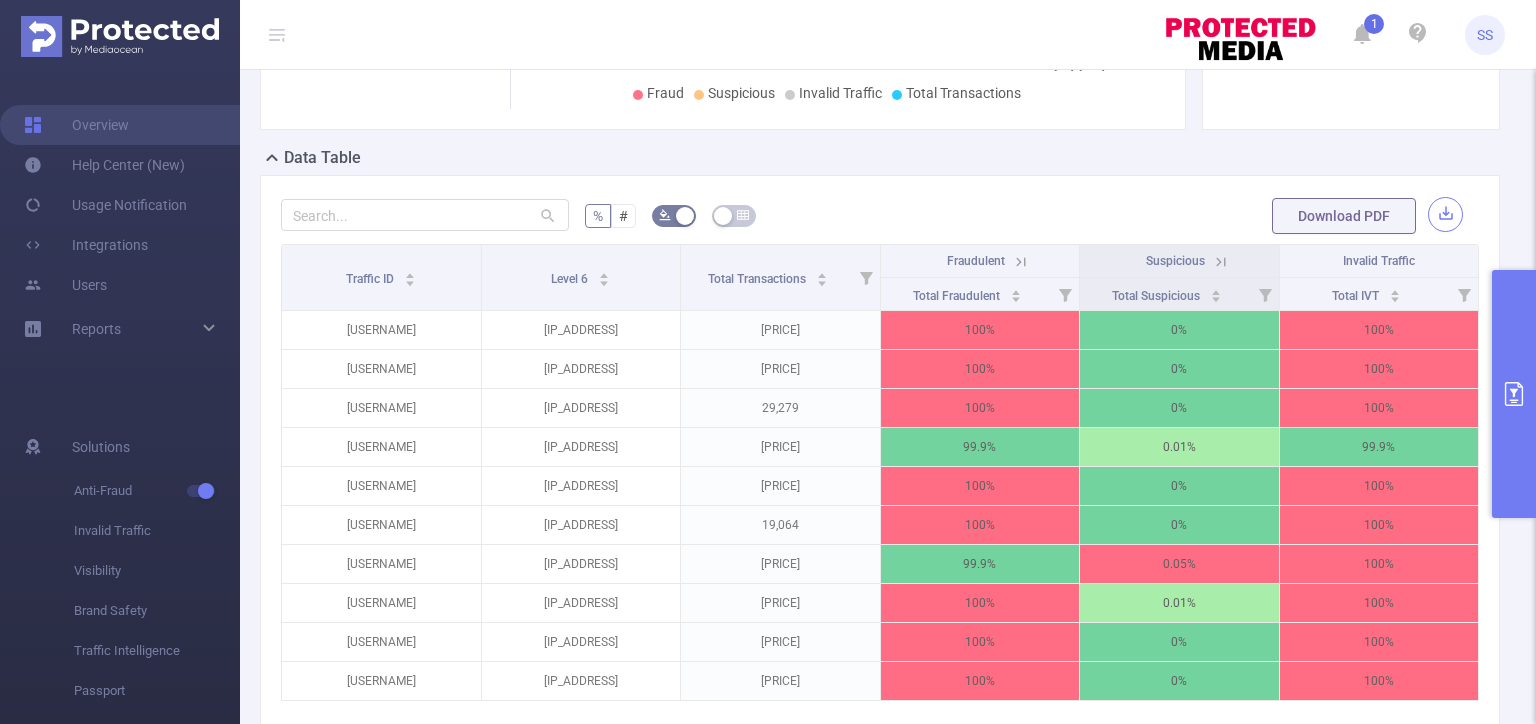 click at bounding box center [1445, 214] 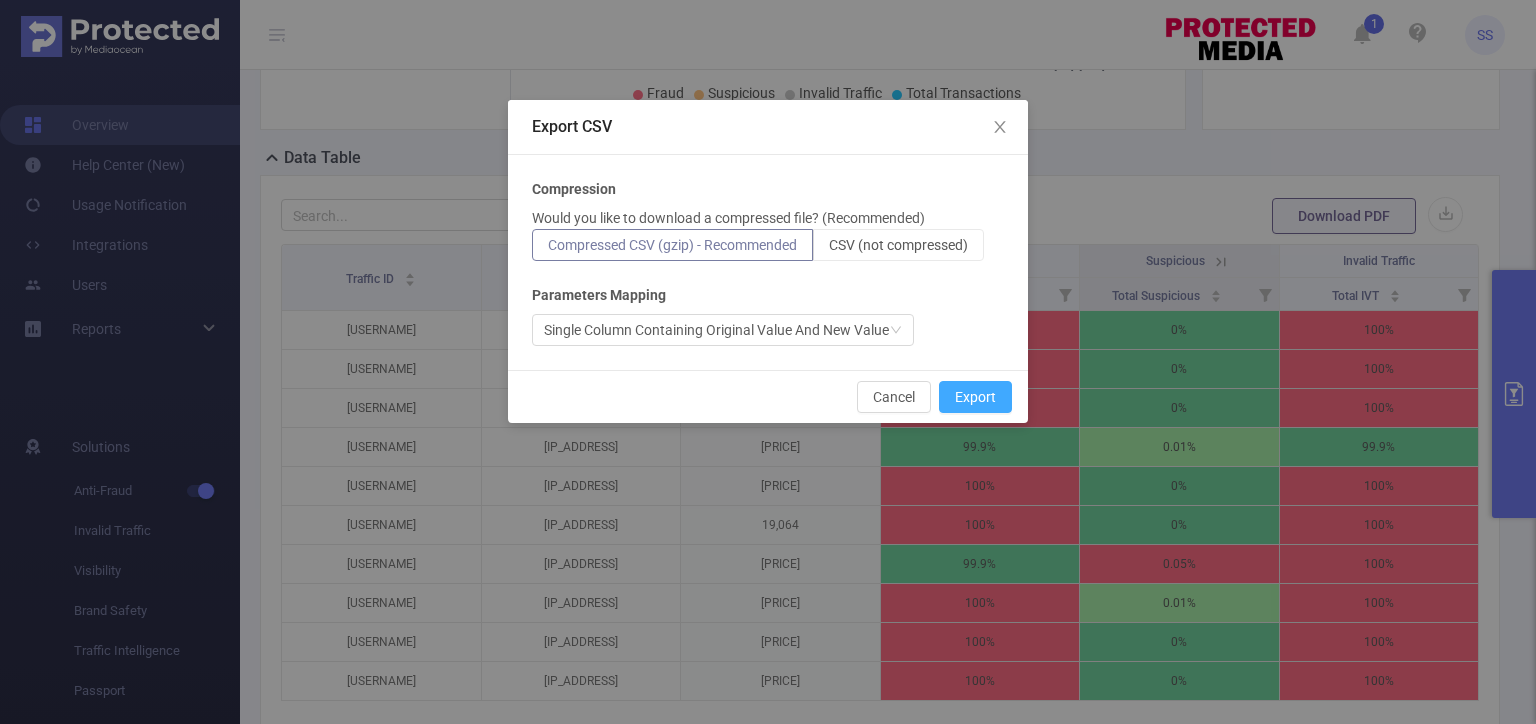 click on "Export" at bounding box center (975, 397) 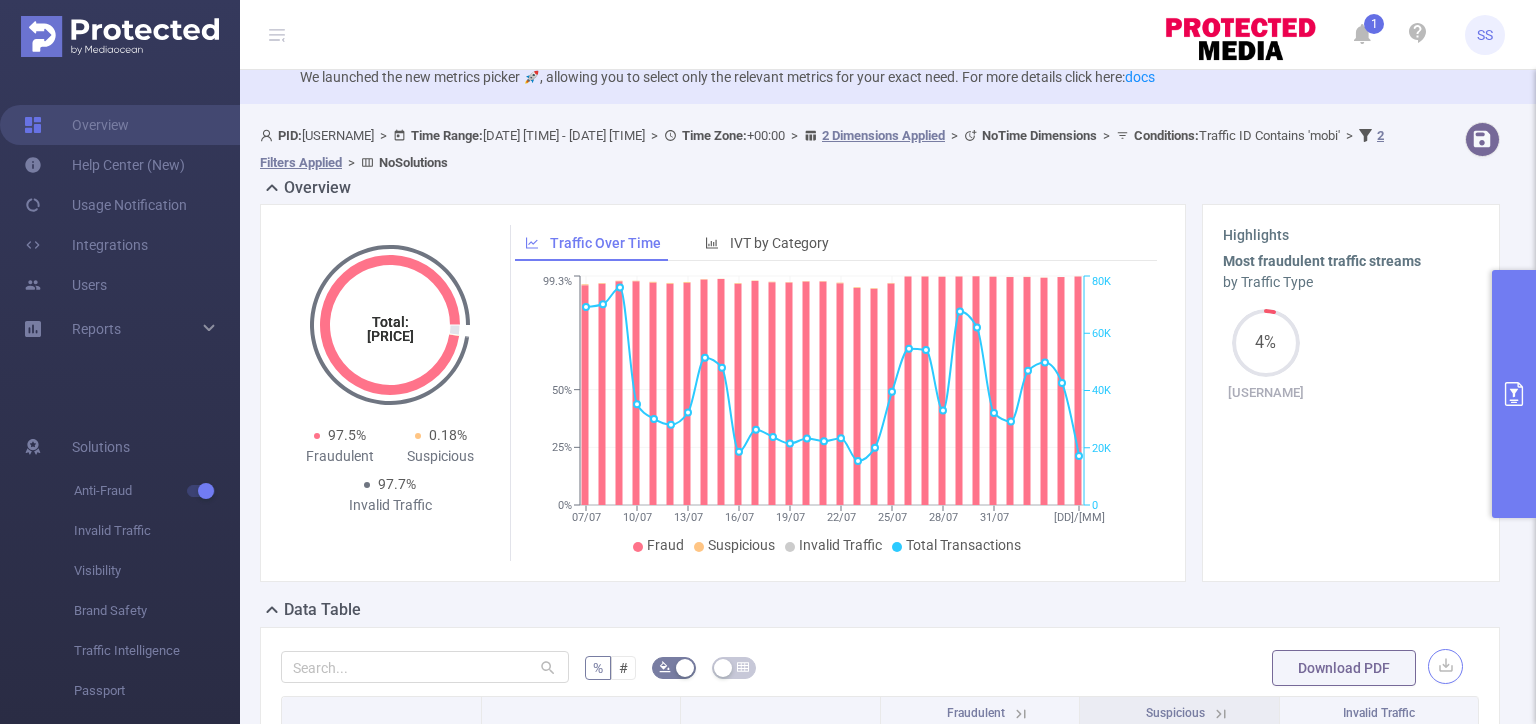 scroll, scrollTop: 0, scrollLeft: 0, axis: both 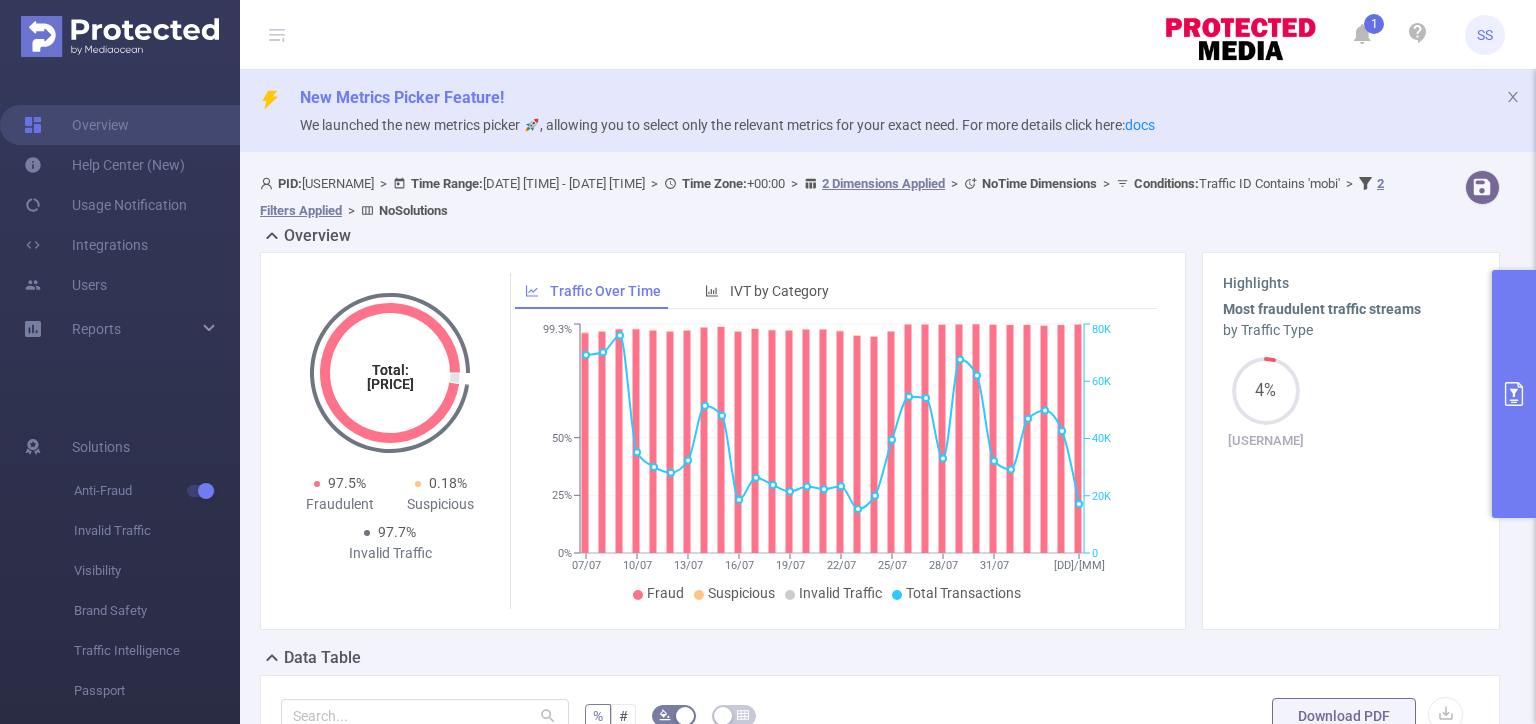 click at bounding box center [1514, 394] 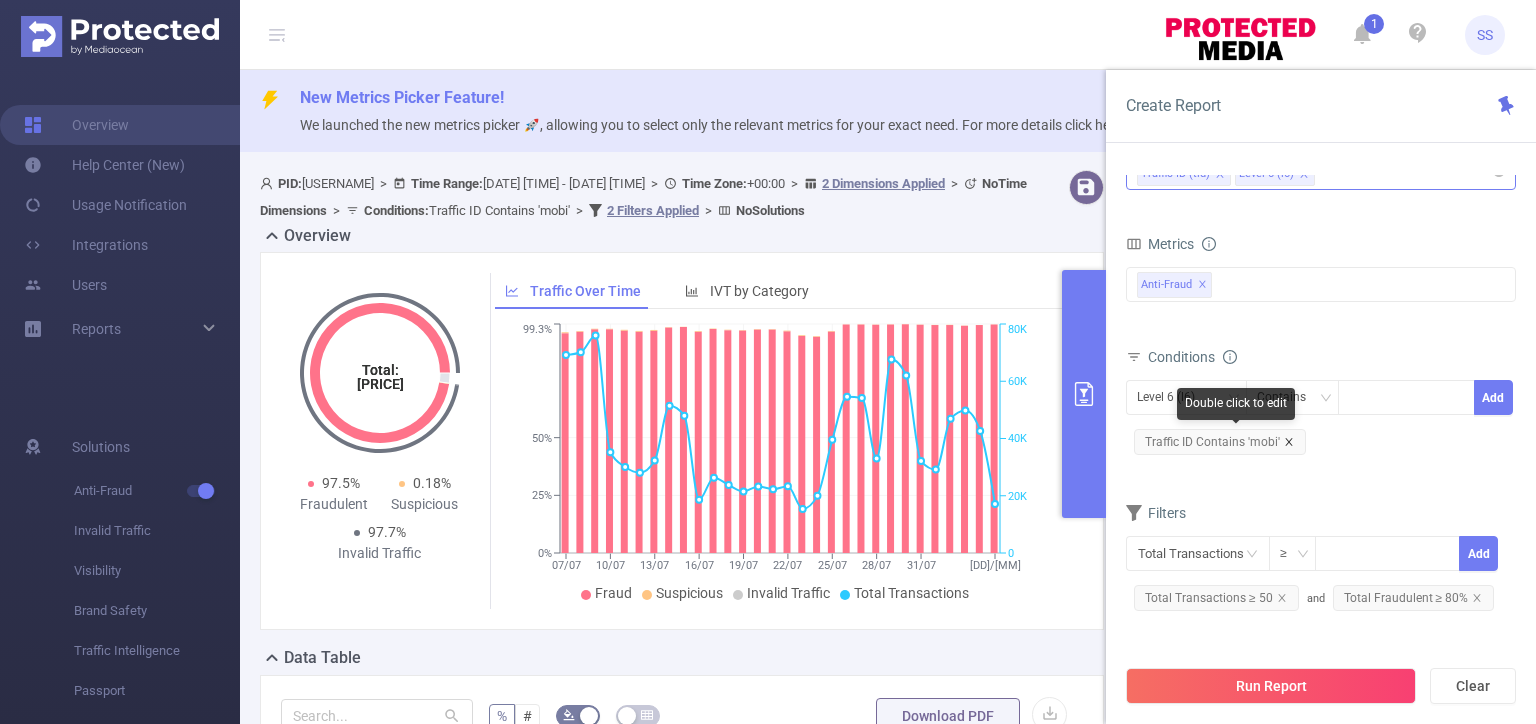 click 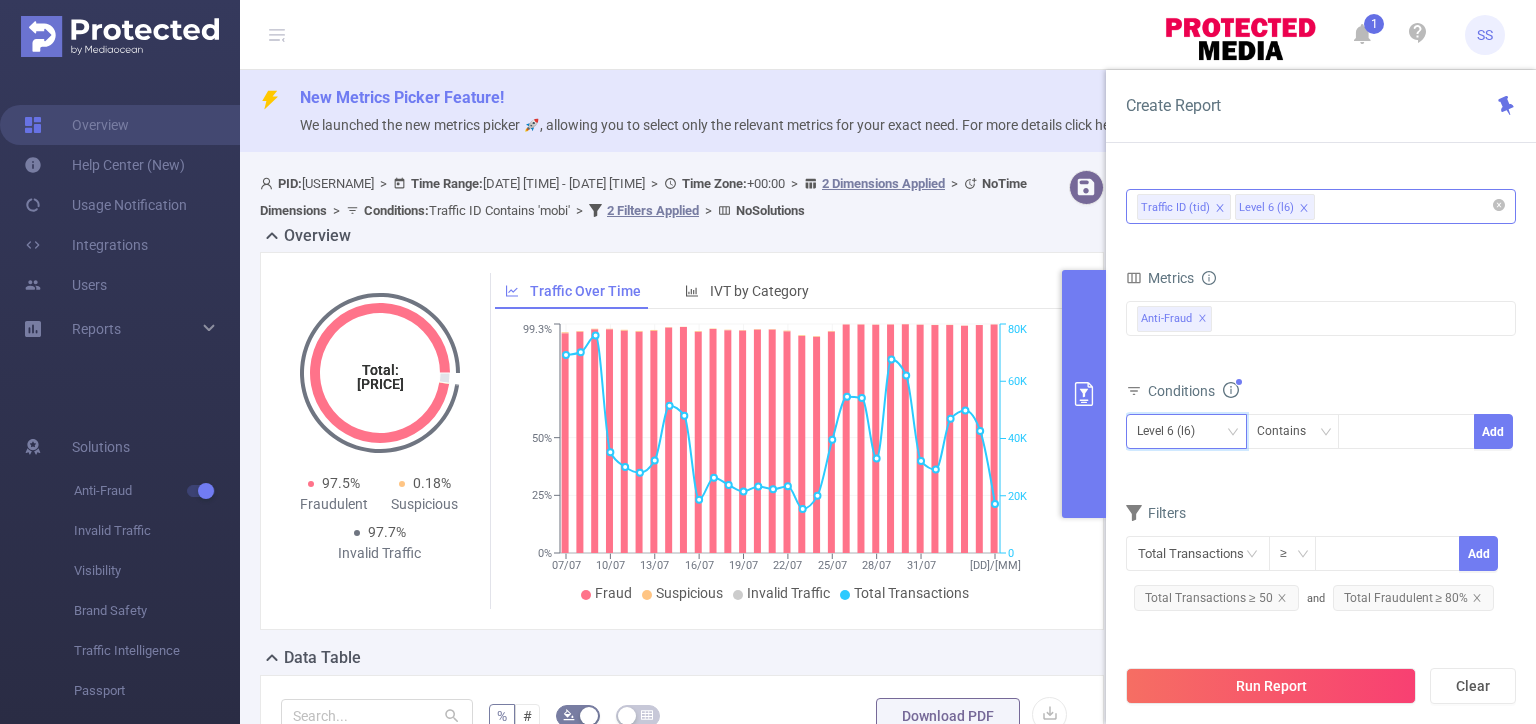 click on "Level 6 (l6)" at bounding box center [1173, 431] 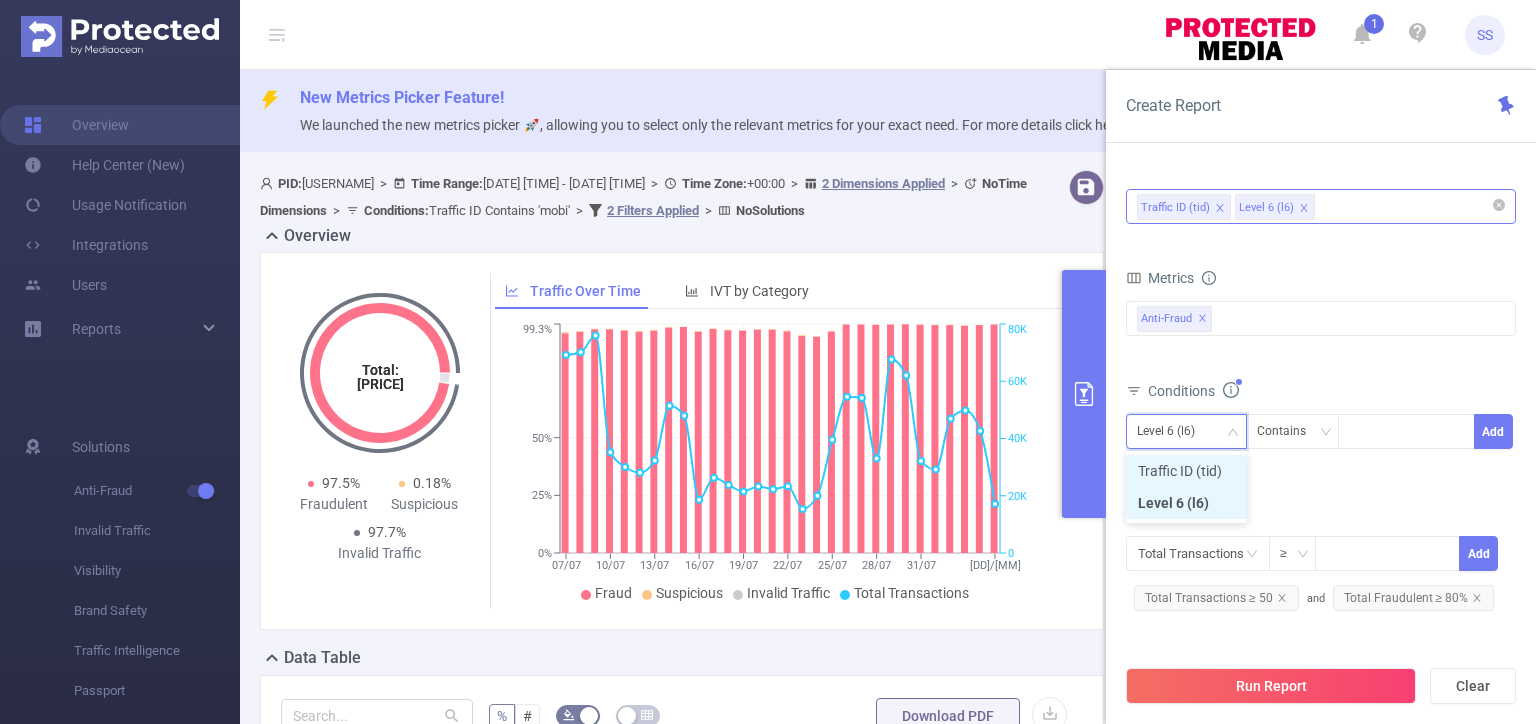 click on "Level 6 (l6)" at bounding box center (1186, 503) 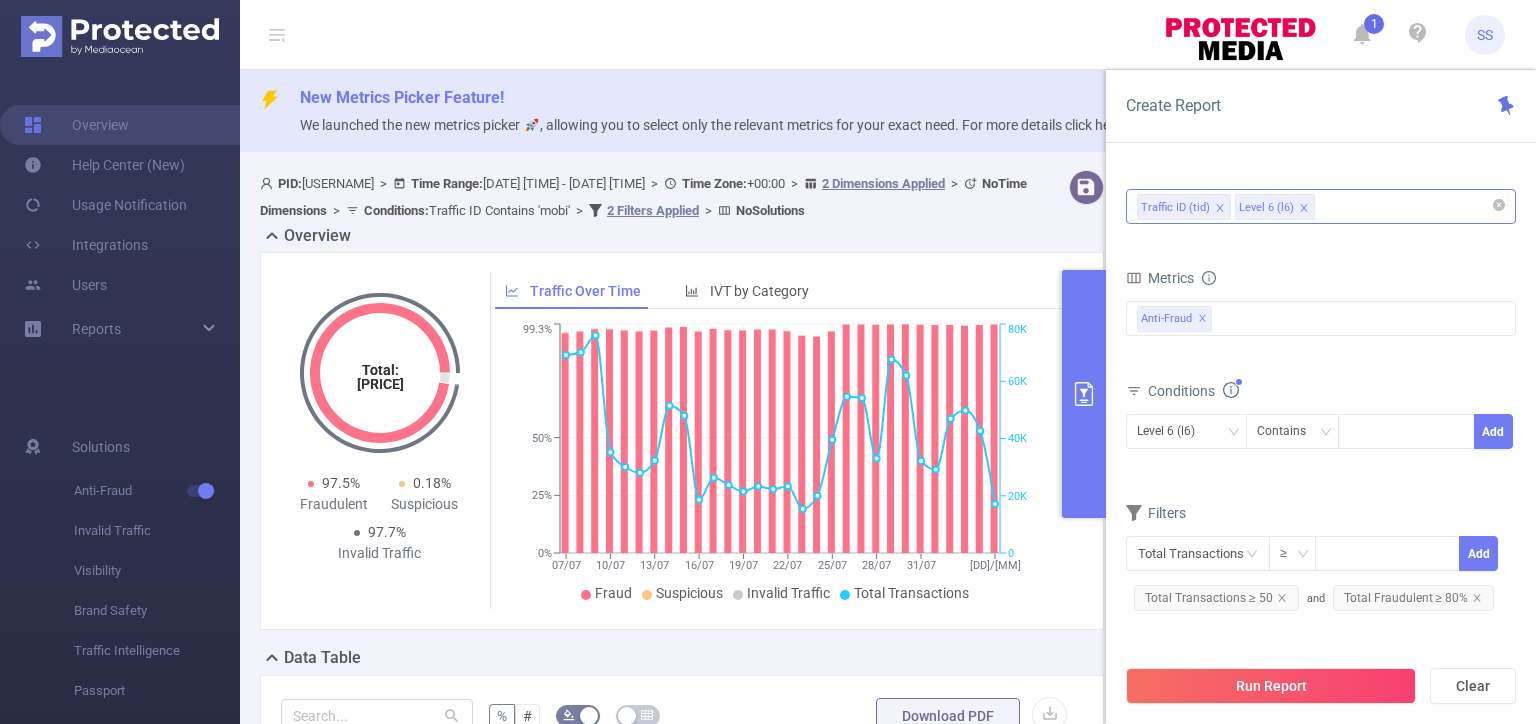 click on "Conditions  Level 6 (l6) Contains   Add" at bounding box center [1321, 426] 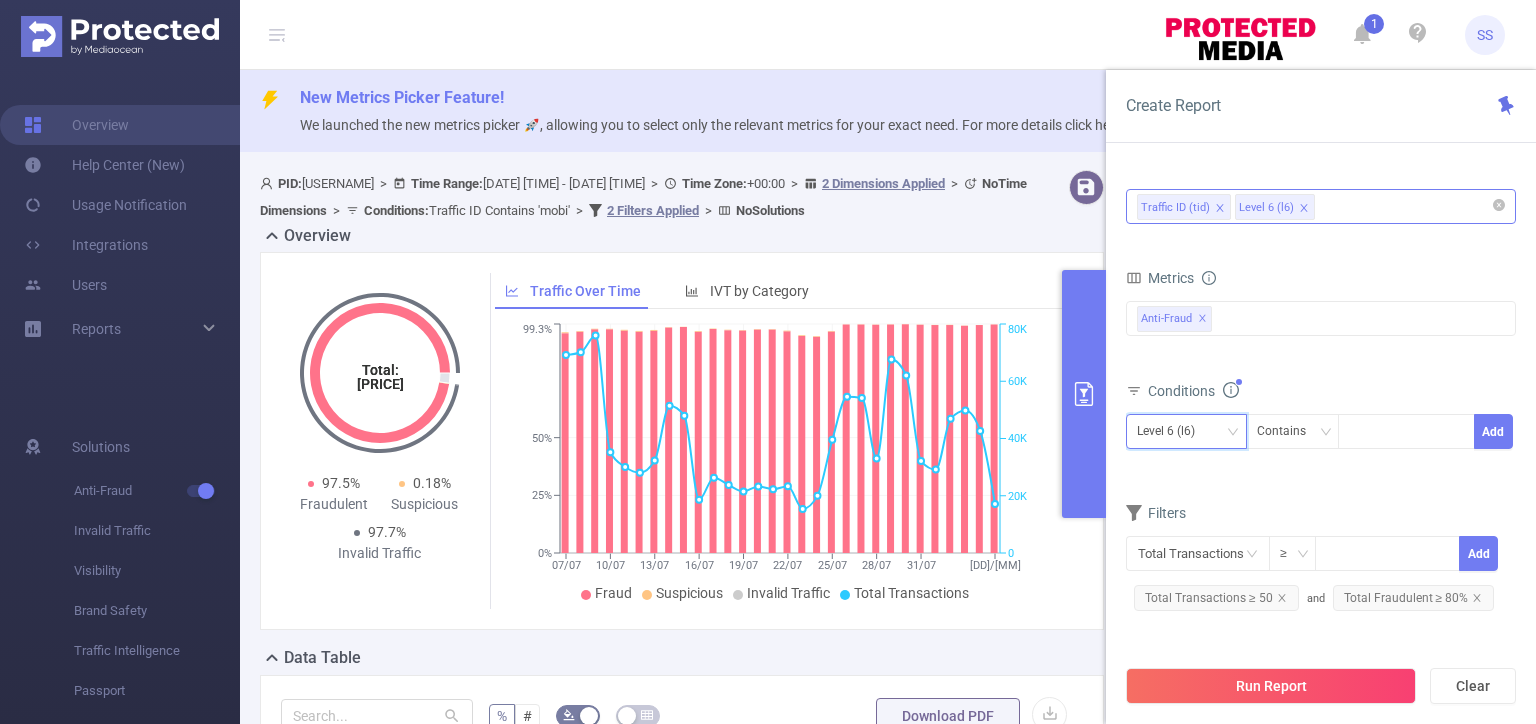 click on "Level 6 (l6)" at bounding box center [1173, 431] 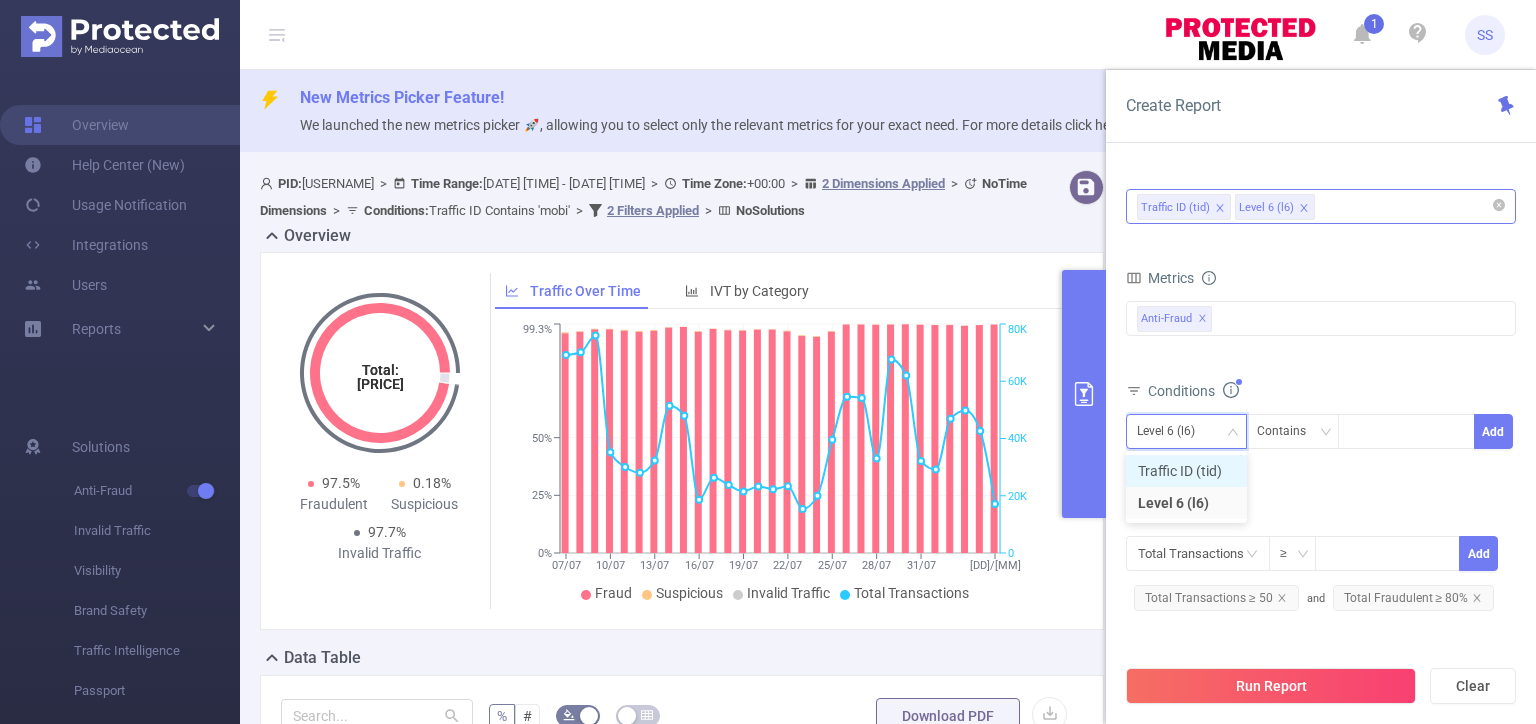 click on "Traffic ID (tid)" at bounding box center (1186, 471) 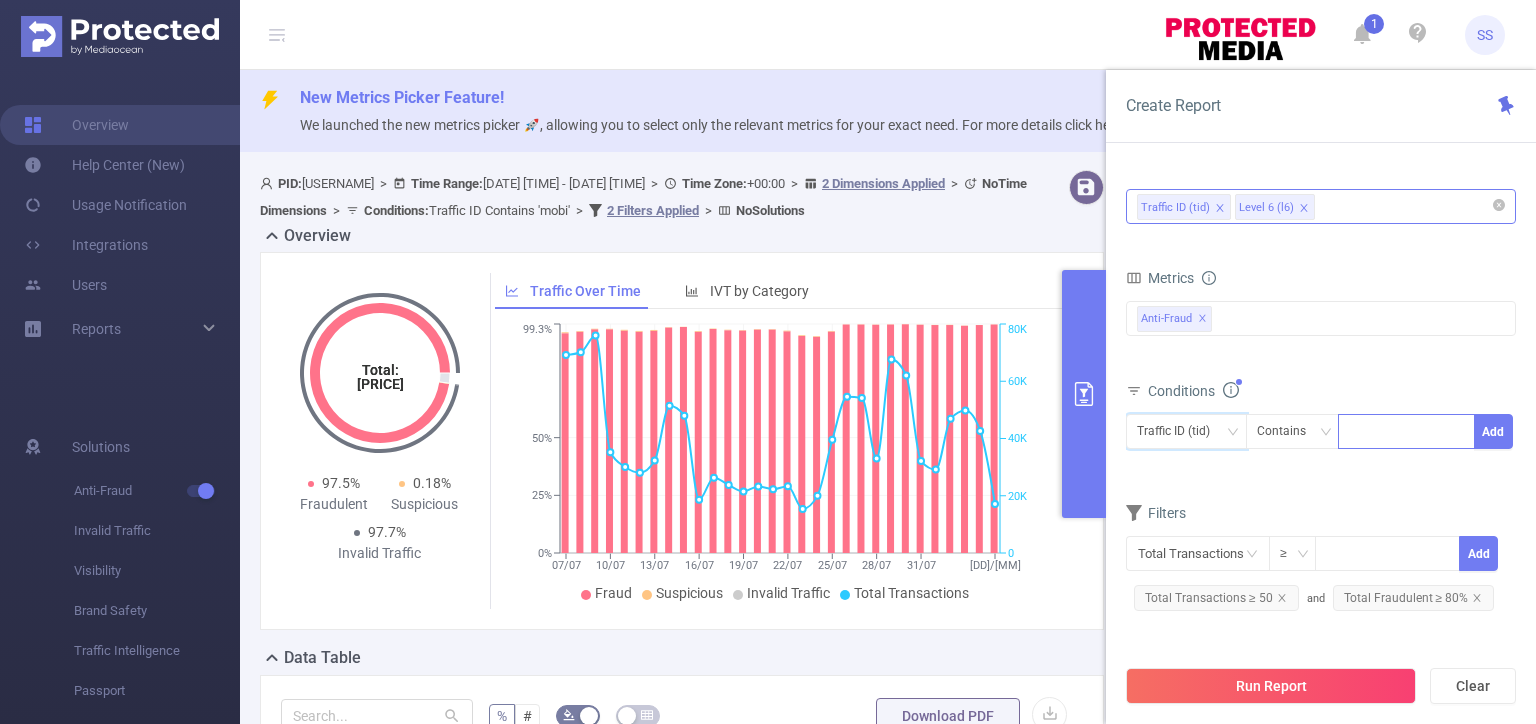 click at bounding box center [1406, 431] 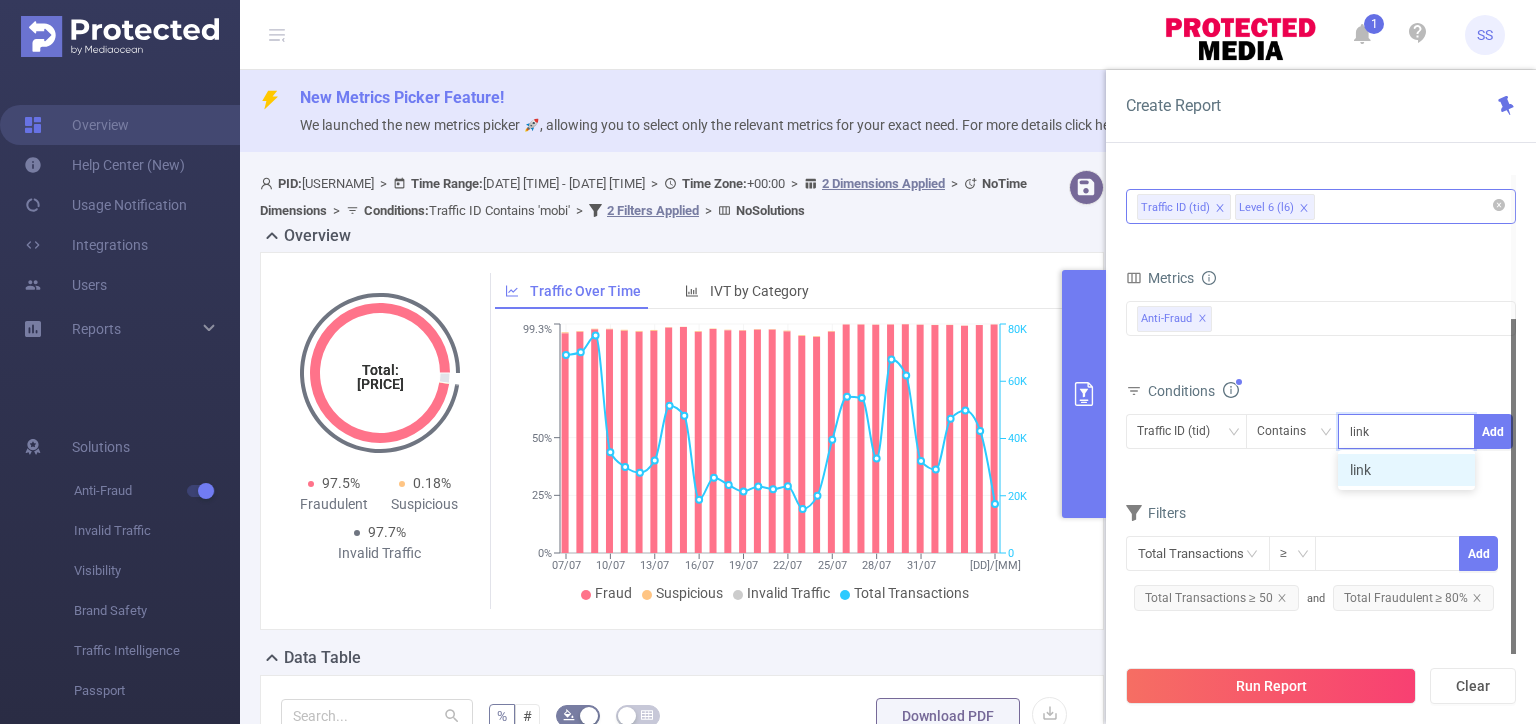 type on "link" 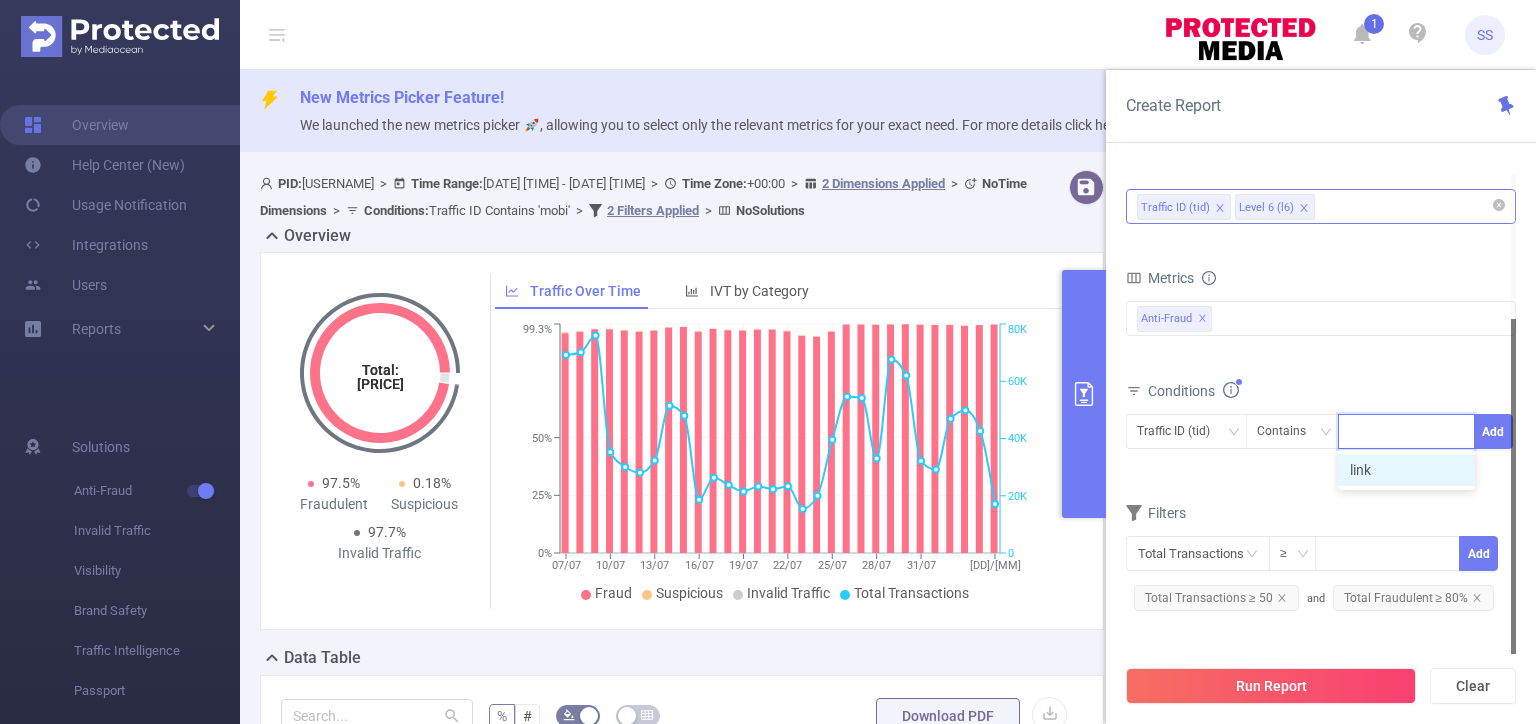 click at bounding box center (1513, 486) 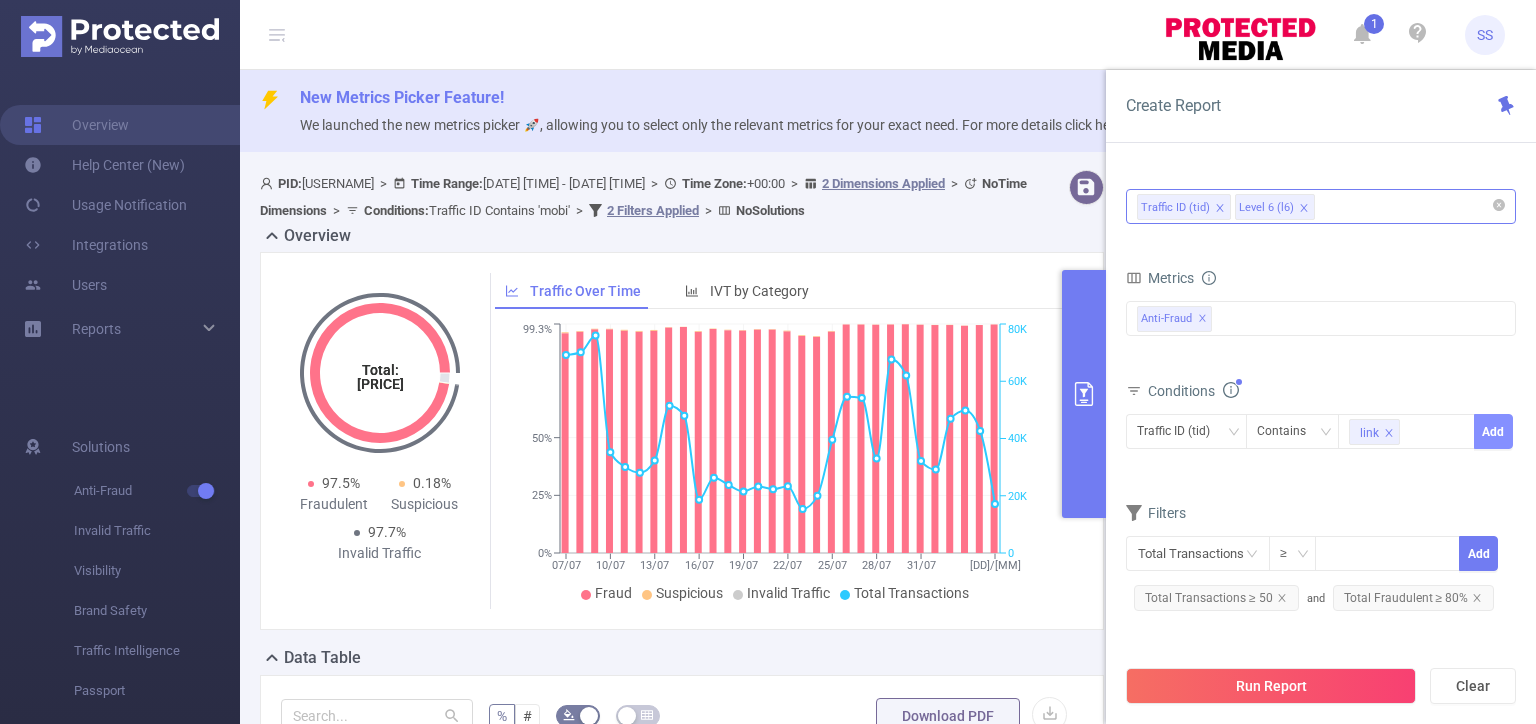 click on "Add" at bounding box center [1493, 431] 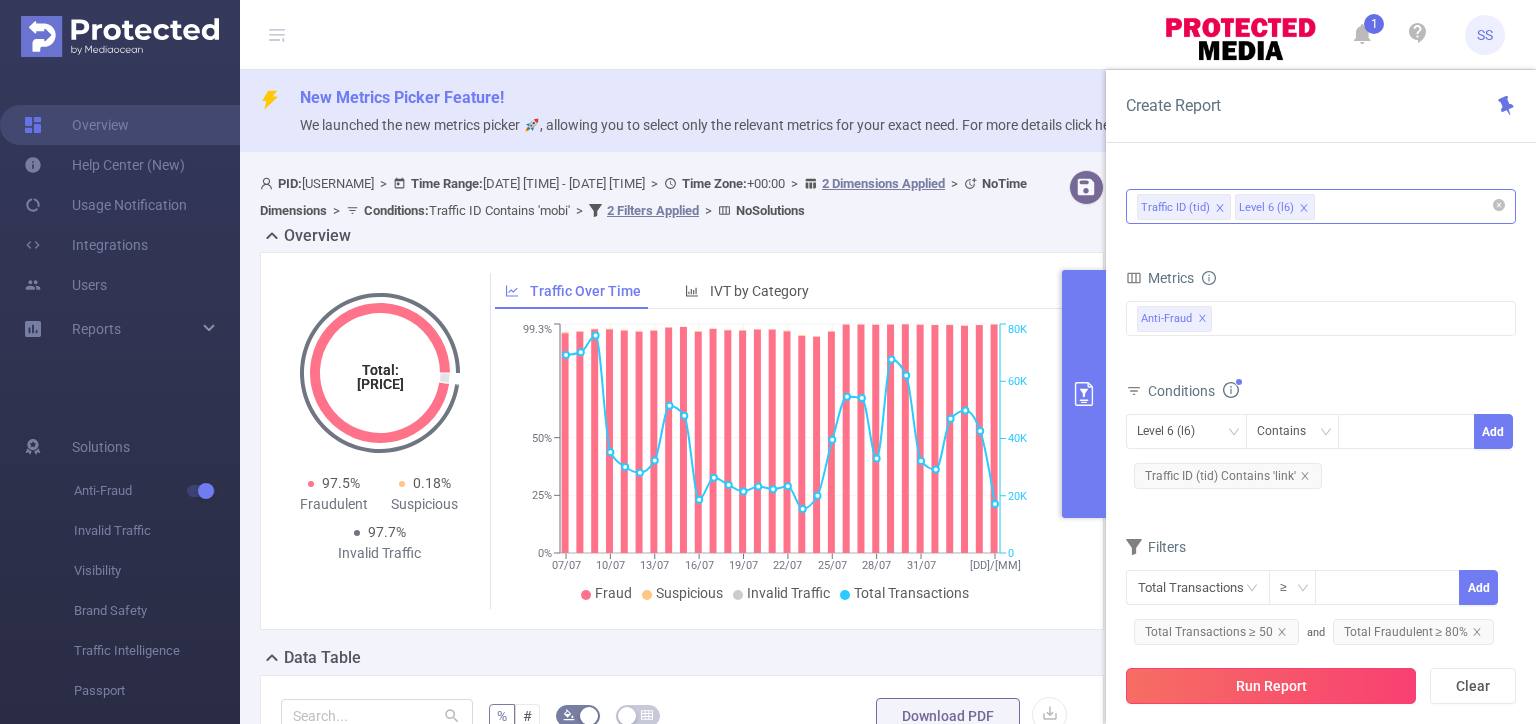 click on "Run Report" at bounding box center (1271, 686) 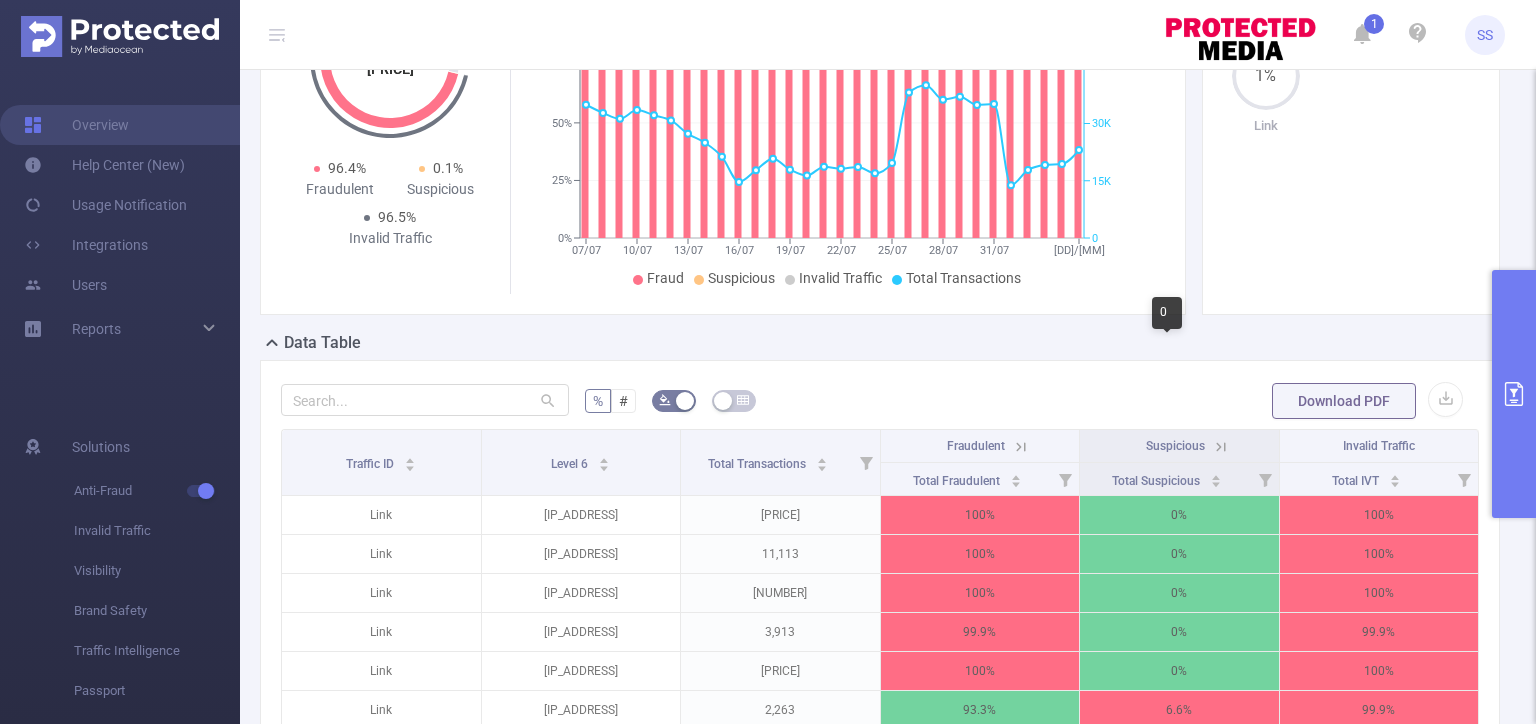 scroll, scrollTop: 200, scrollLeft: 0, axis: vertical 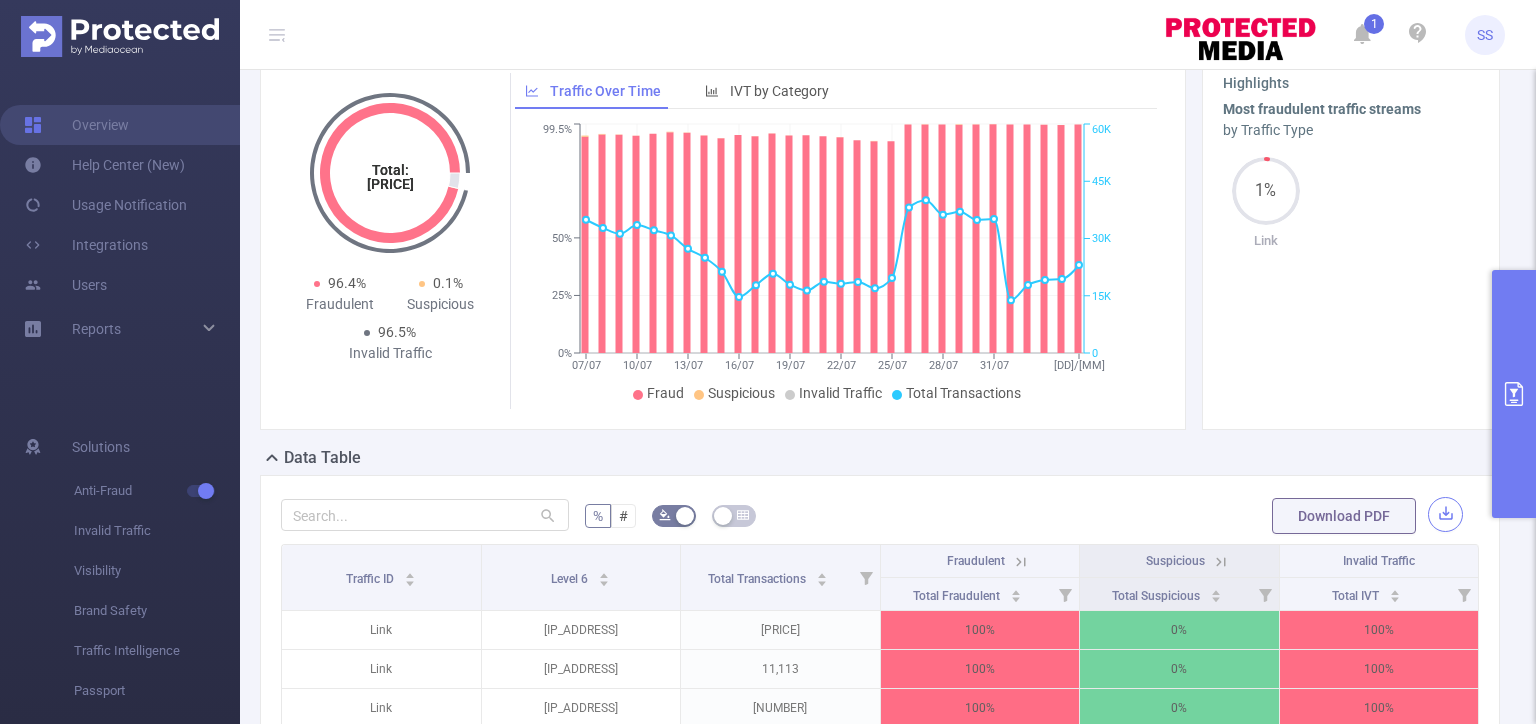 click at bounding box center [1445, 514] 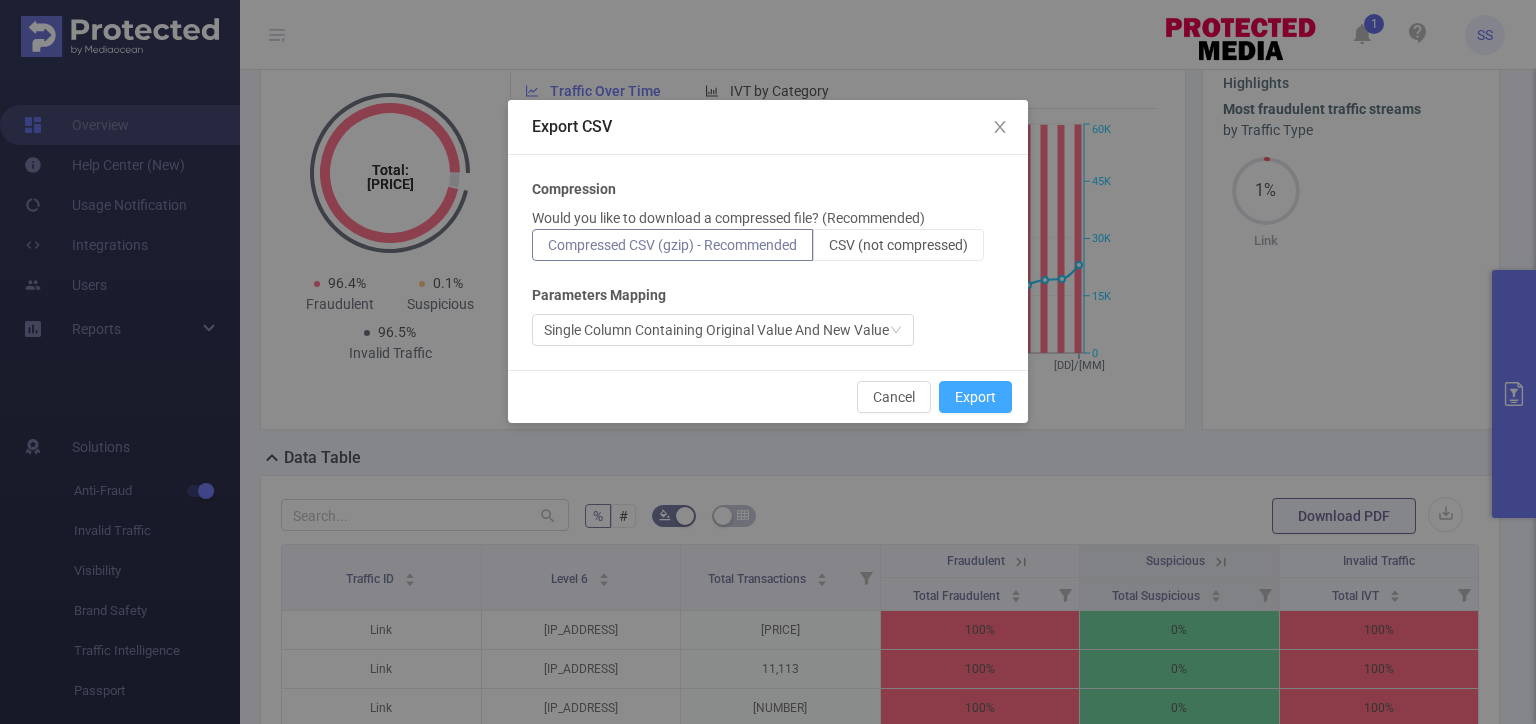 click on "Export" at bounding box center (975, 397) 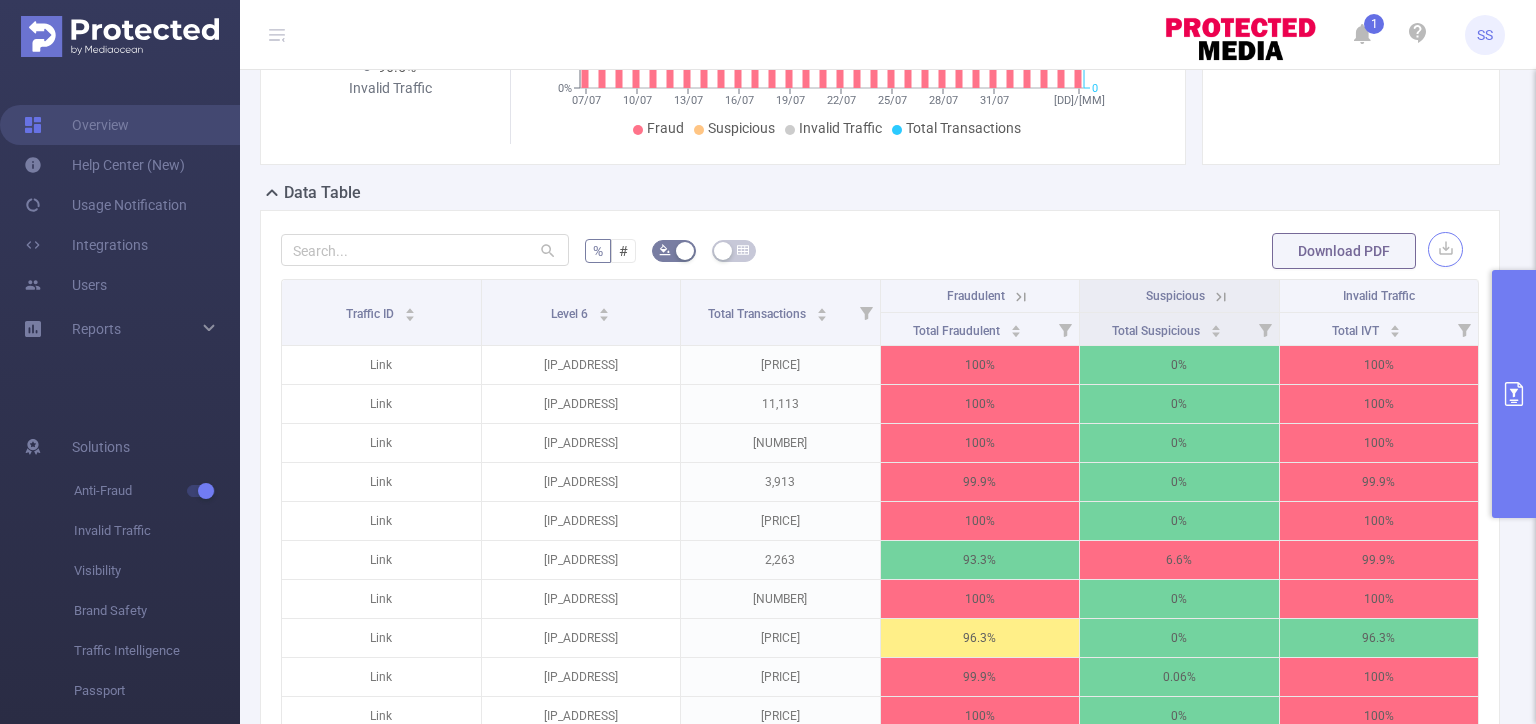 scroll, scrollTop: 600, scrollLeft: 0, axis: vertical 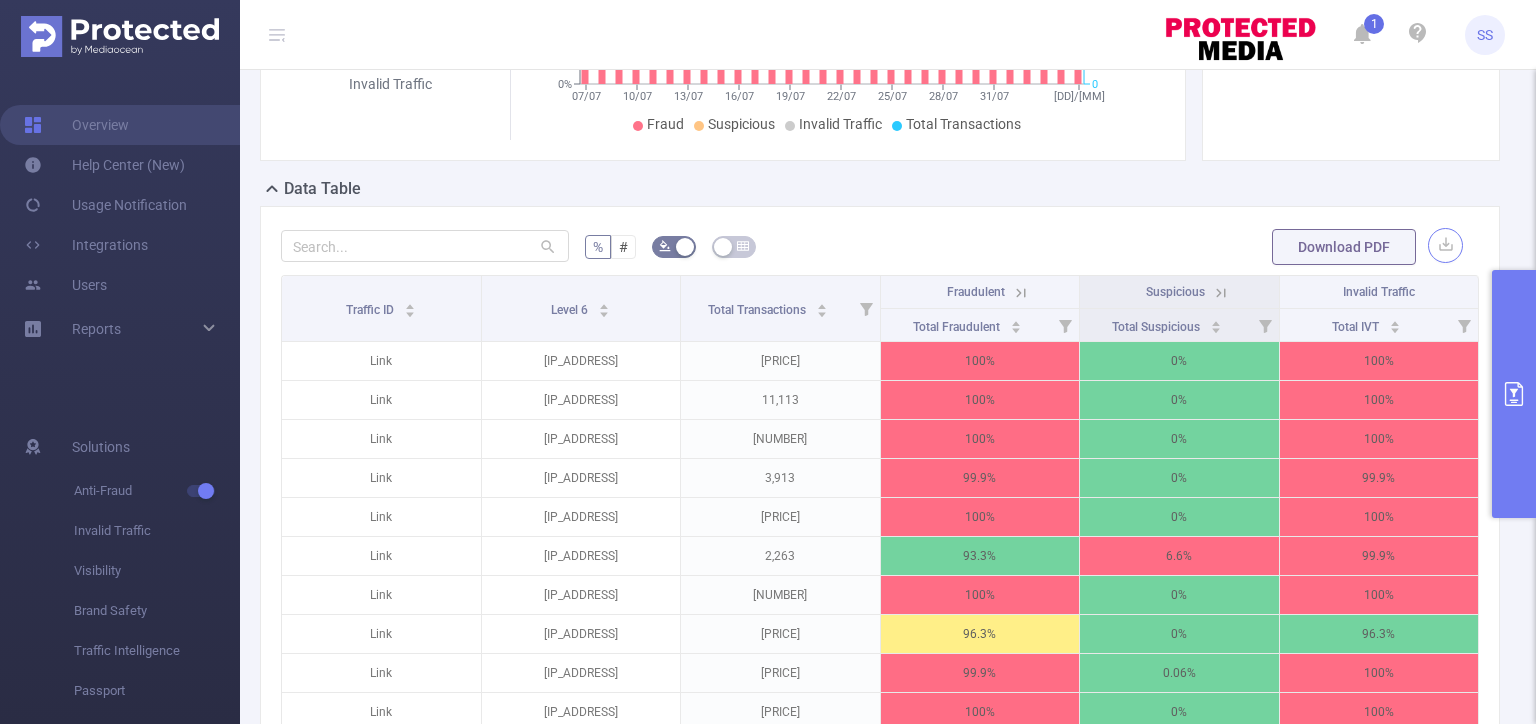 type 